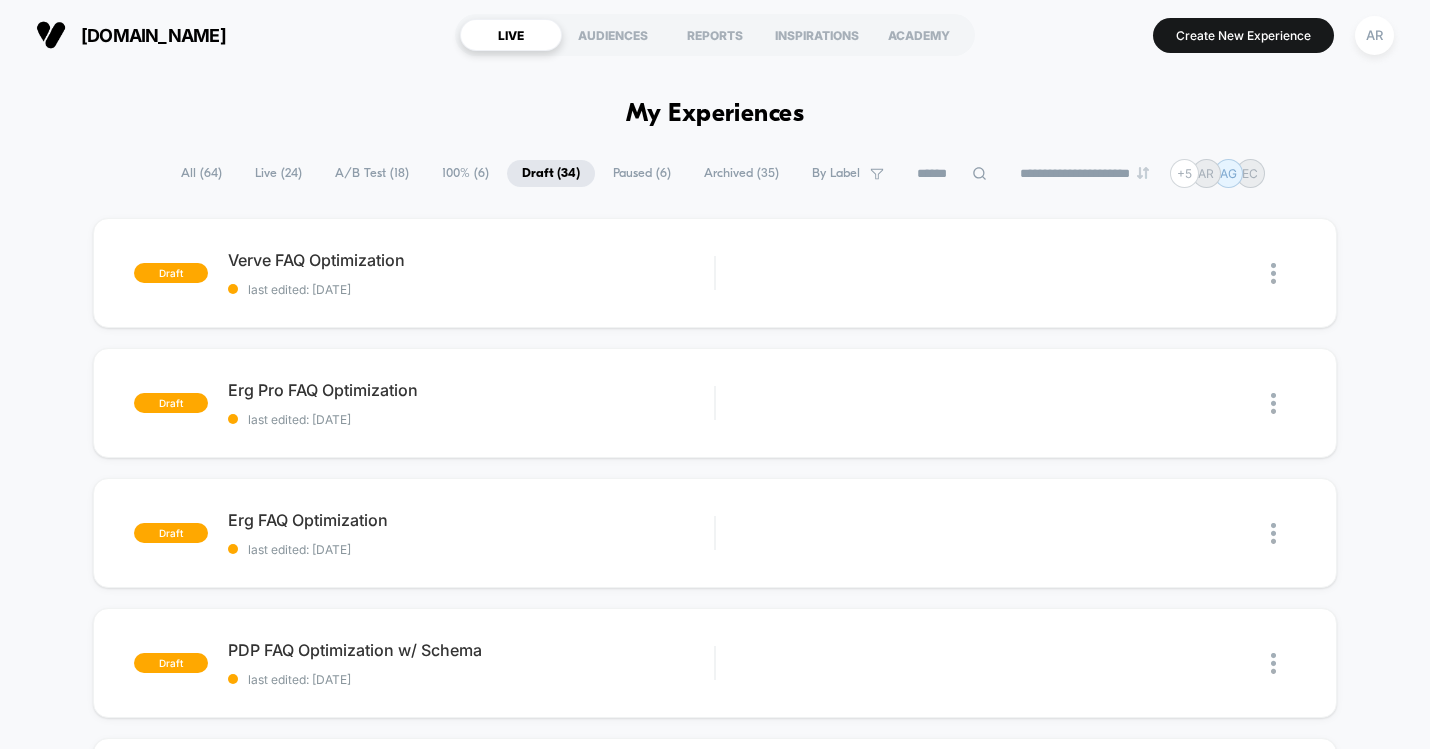 scroll, scrollTop: 0, scrollLeft: 0, axis: both 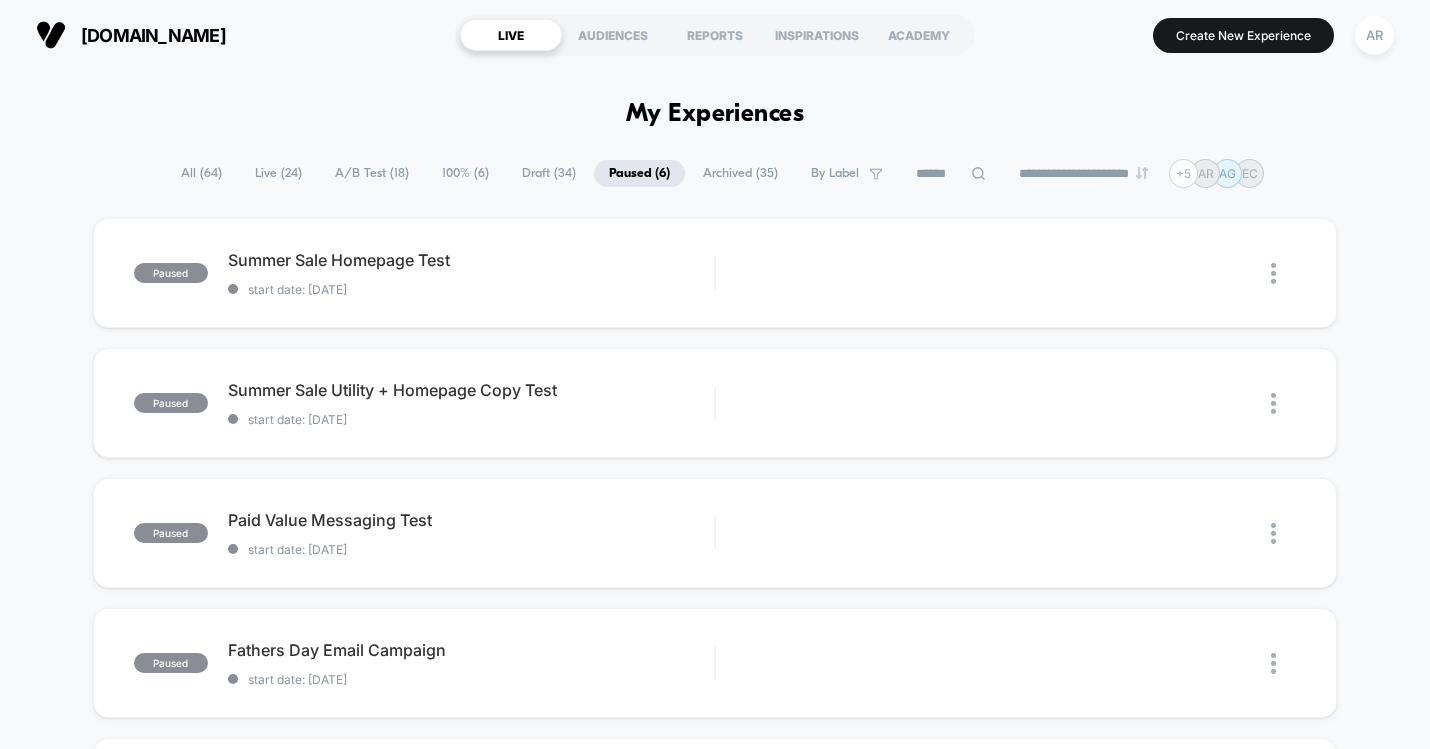 click on "Draft ( 34 )" at bounding box center [549, 173] 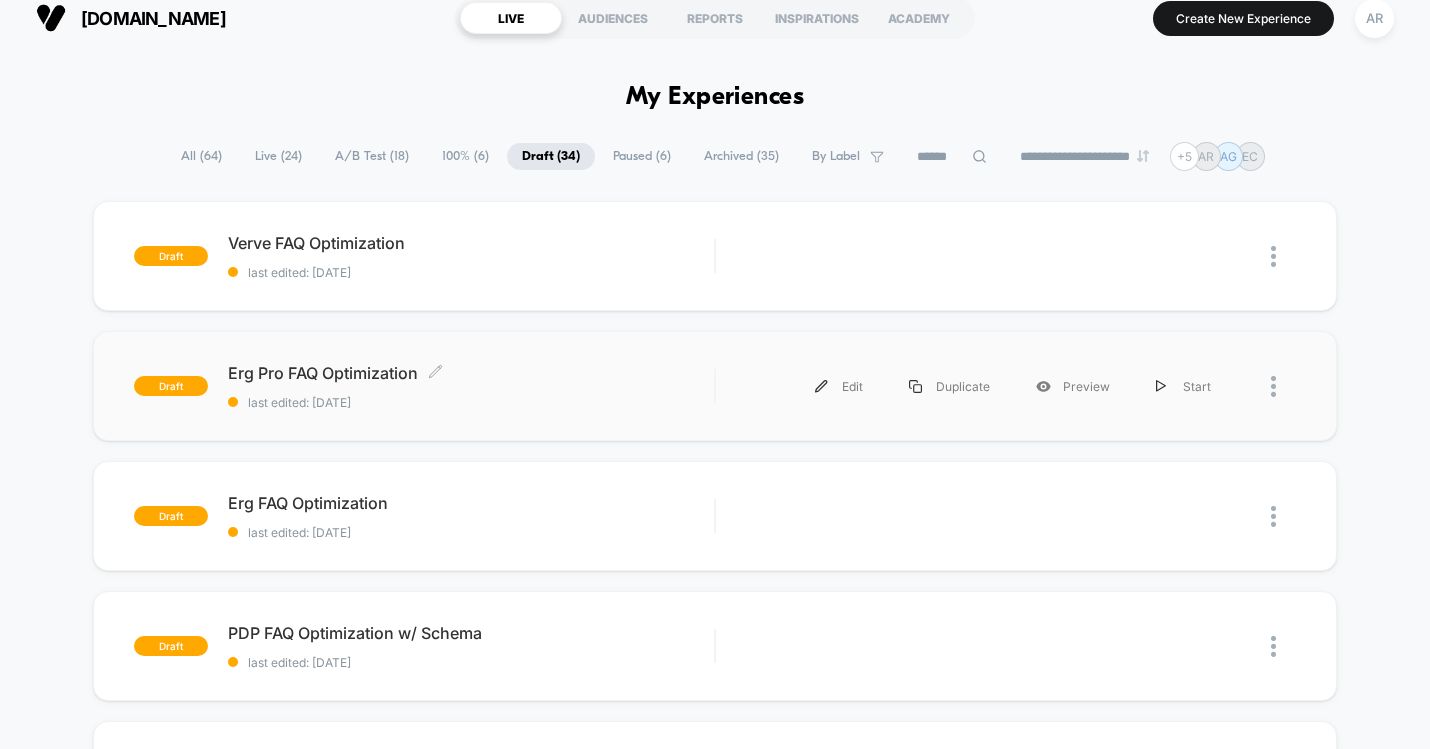 scroll, scrollTop: 14, scrollLeft: 0, axis: vertical 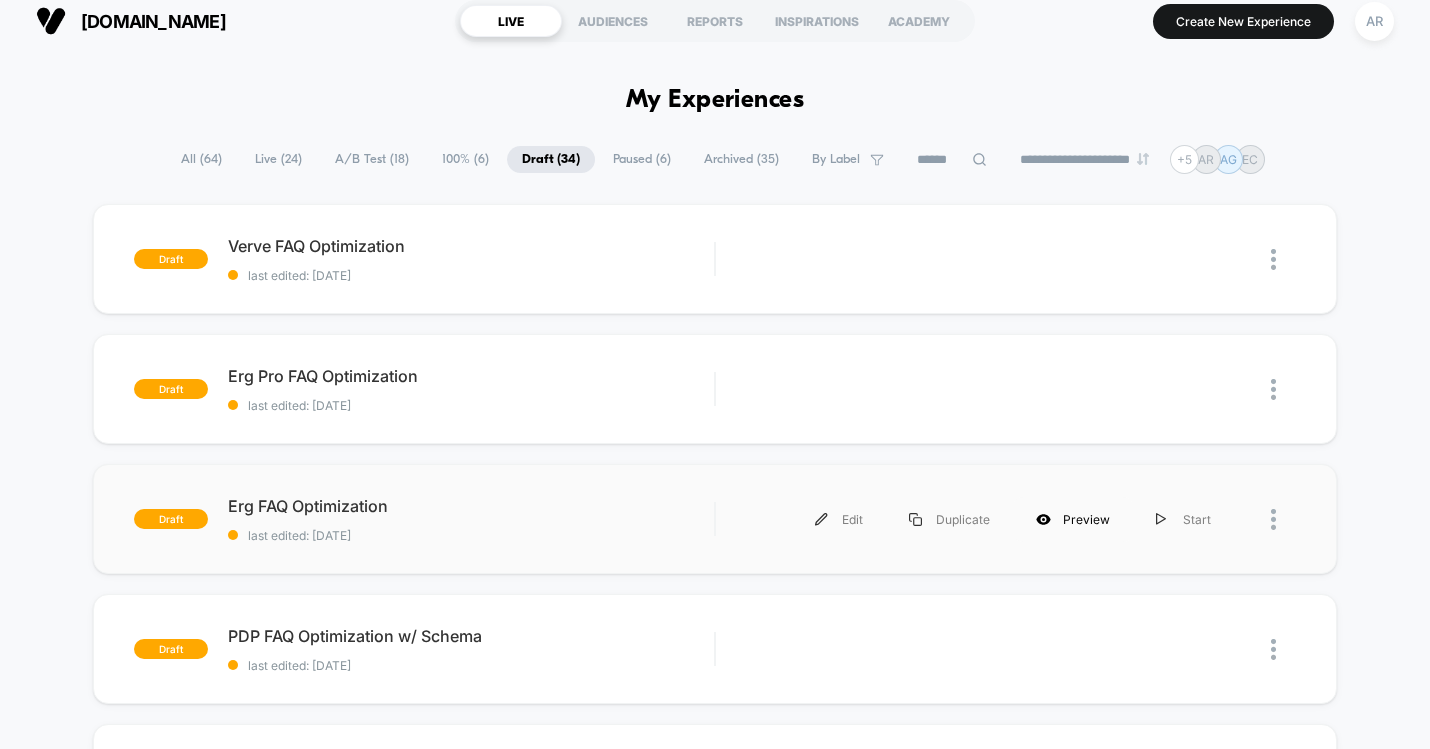 click on "Preview" at bounding box center [1073, 519] 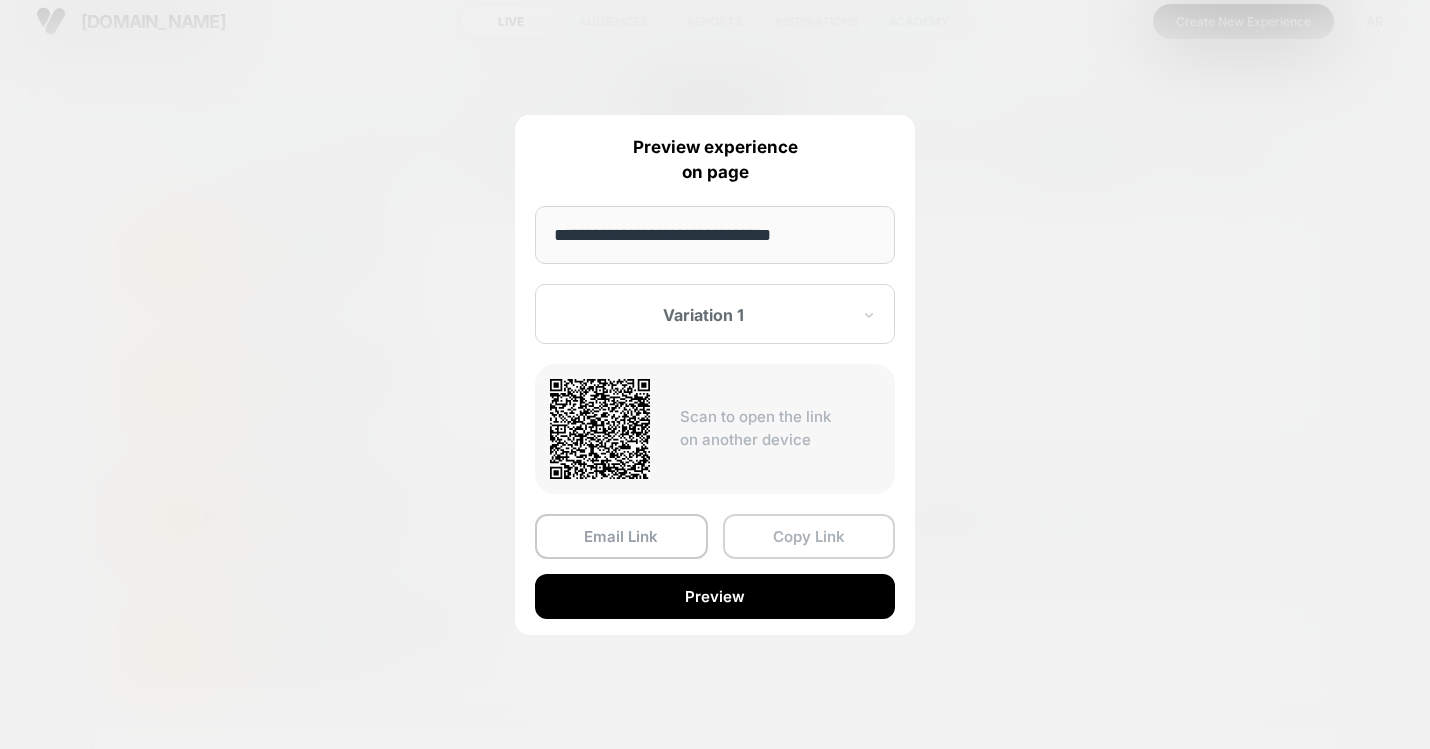 click on "Copy Link" at bounding box center (809, 536) 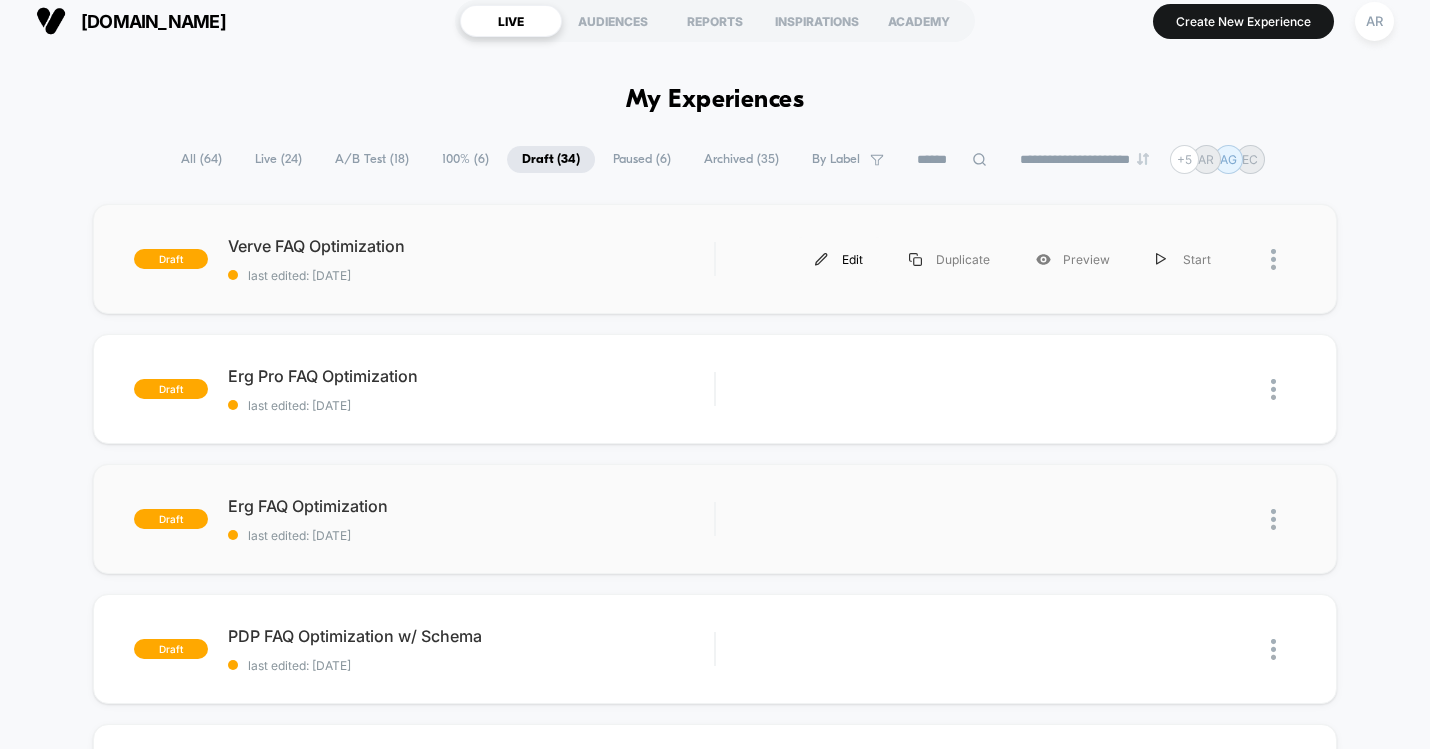 click on "Edit" at bounding box center (839, 259) 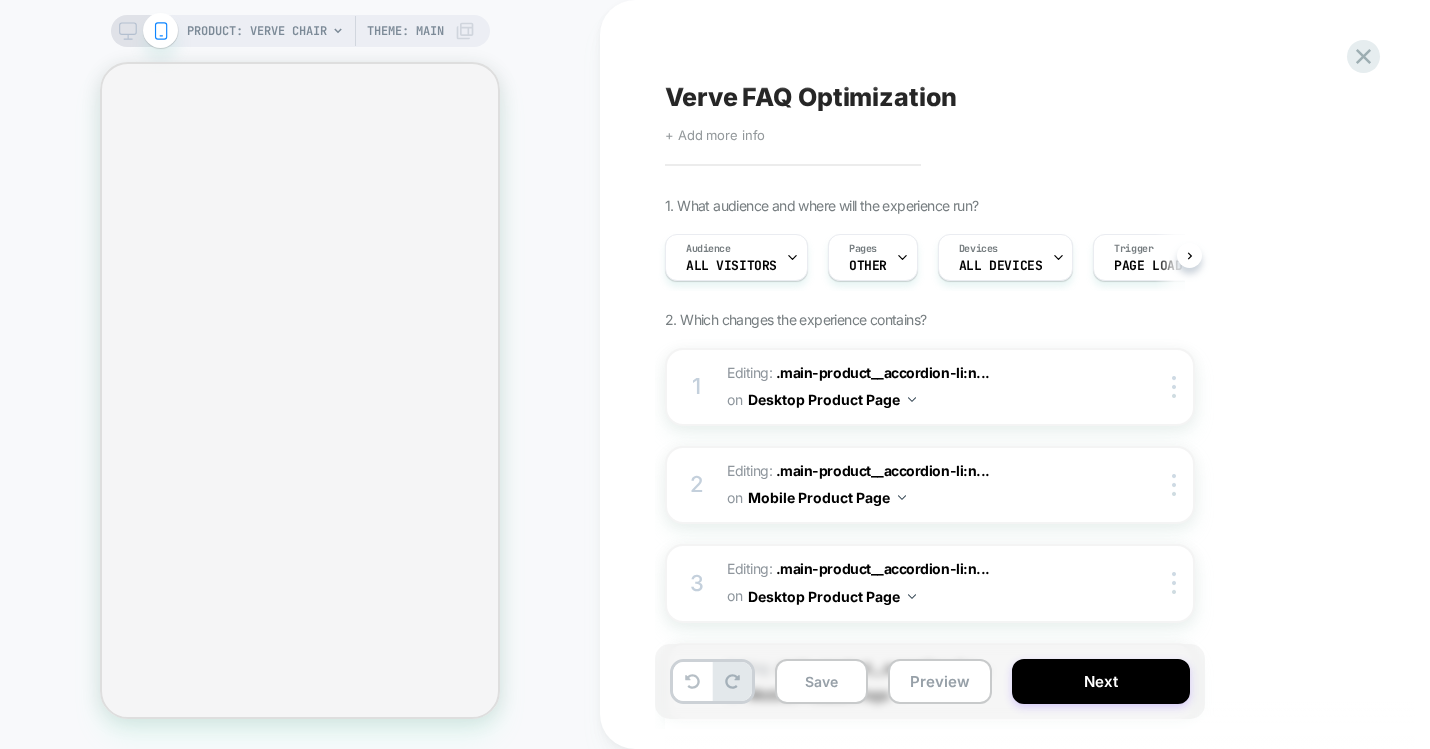 scroll, scrollTop: 0, scrollLeft: 1, axis: horizontal 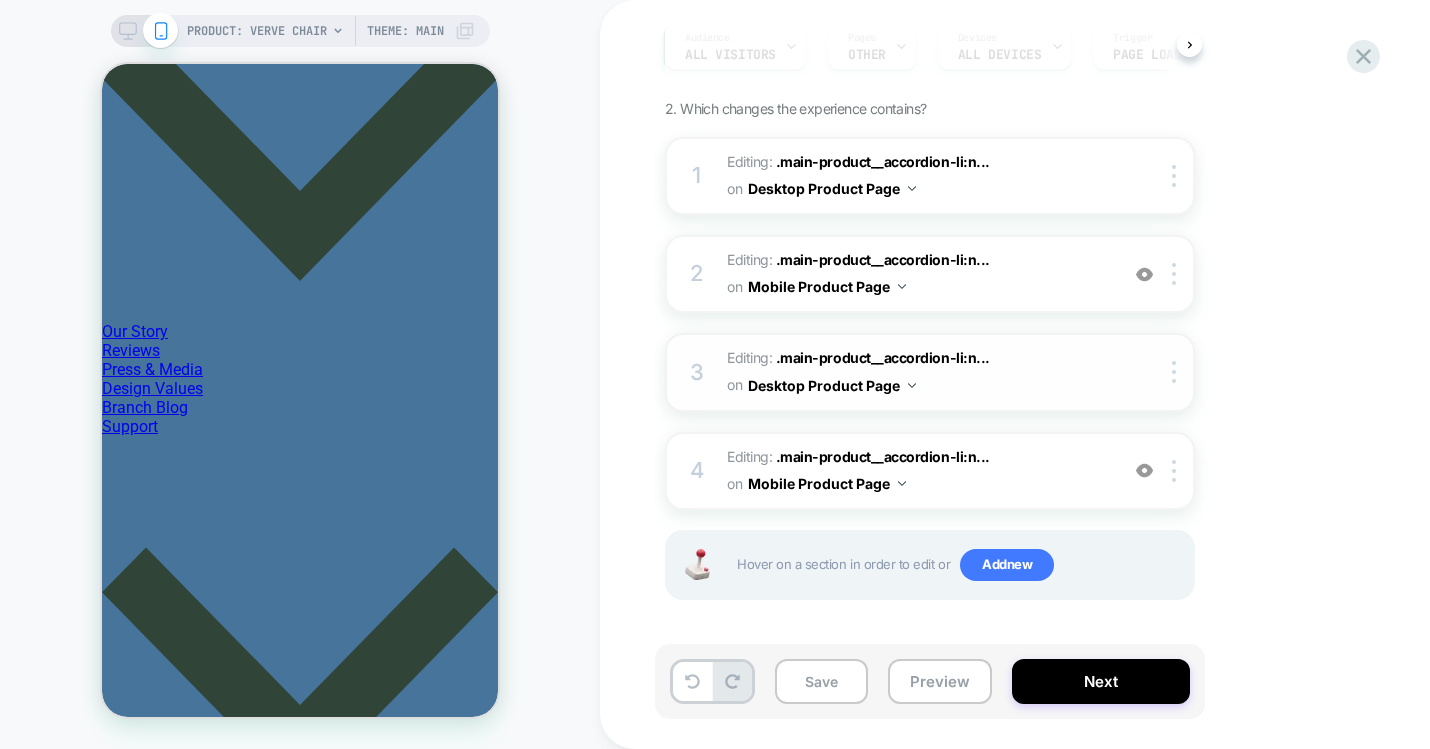 click on "Editing :   .main-product__accordion-li:n... .main-product__accordion-li:nth-child(4)   on Desktop Product Page" at bounding box center (917, 372) 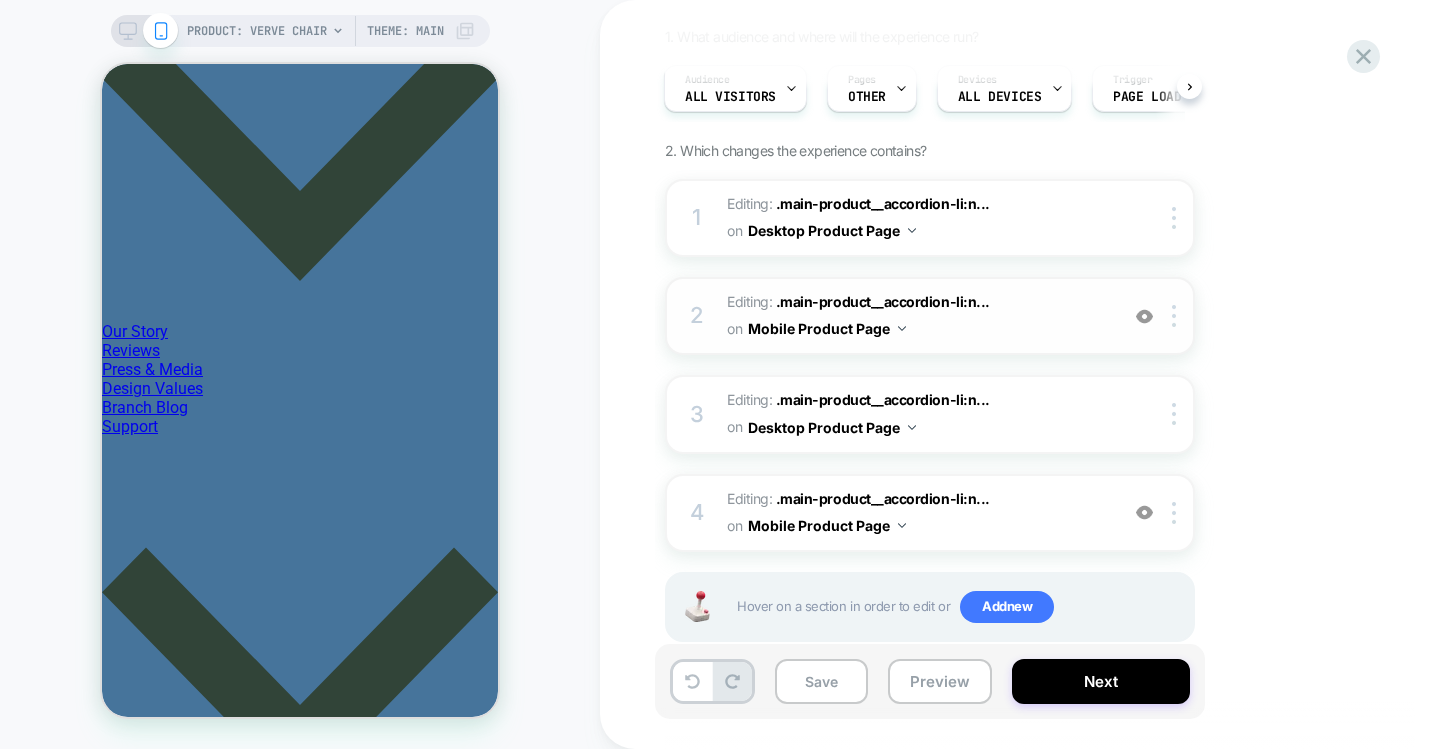 scroll, scrollTop: 199, scrollLeft: 0, axis: vertical 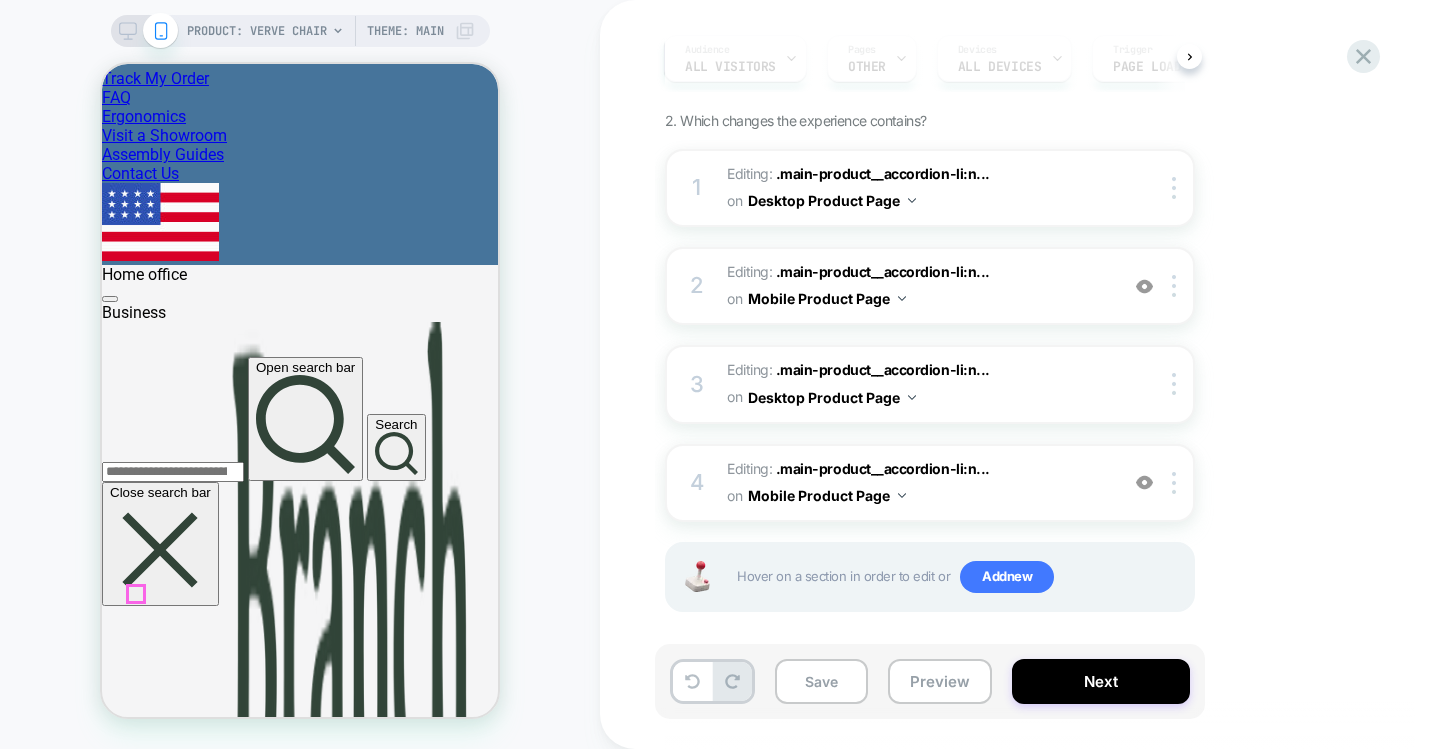 click 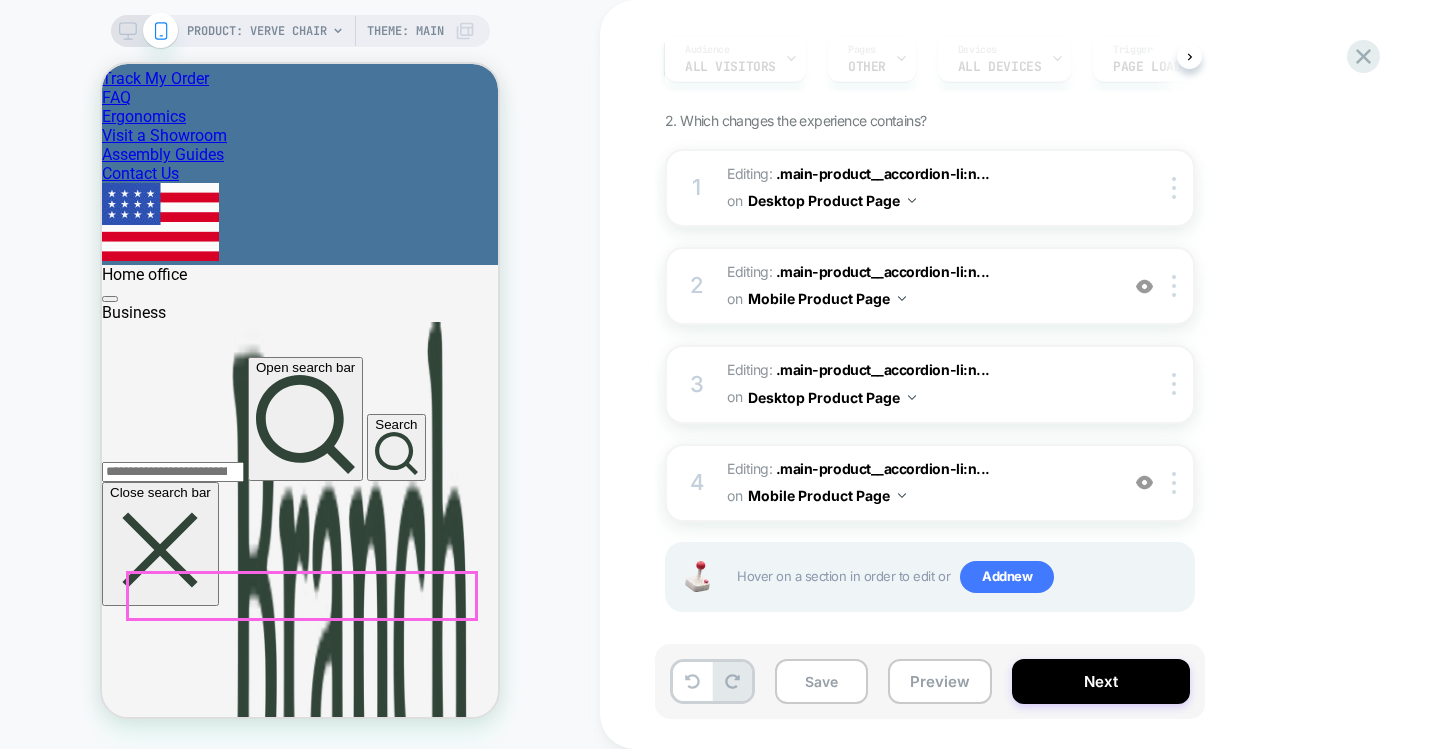 click on "FAQ" at bounding box center [320, 84954] 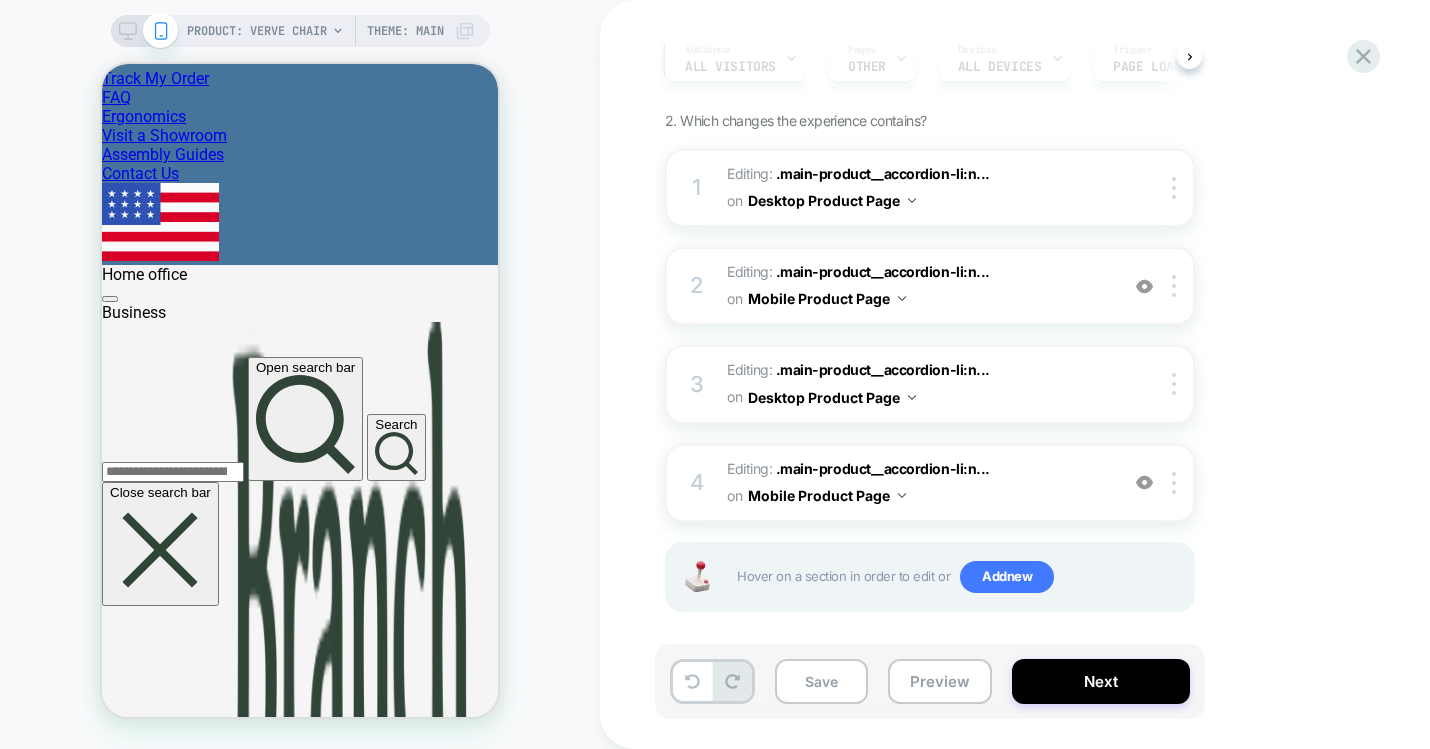 click on "1. What audience and where will the experience run? Audience All Visitors Pages OTHER Devices ALL DEVICES Trigger Page Load 2. Which changes the experience contains? 1 Editing :   .main-product__accordion-li:n... .main-product__accordion-li:nth-child(3)   on Desktop Product Page Copy CSS Selector Rename Delete 2 Editing :   .main-product__accordion-li:n... .main-product__accordion-li:nth-child(3)   on Mobile Product Page Add Before Add After Copy CSS Selector Rename Delete 3 Editing :   .main-product__accordion-li:n... .main-product__accordion-li:nth-child(4)   on Desktop Product Page Delete 4 Editing :   .main-product__accordion-li:n... .main-product__accordion-li:nth-child(4)   on Mobile Product Page Add Before Add After Delete Hover on a section in order to edit or  Add  new" at bounding box center [1030, 330] 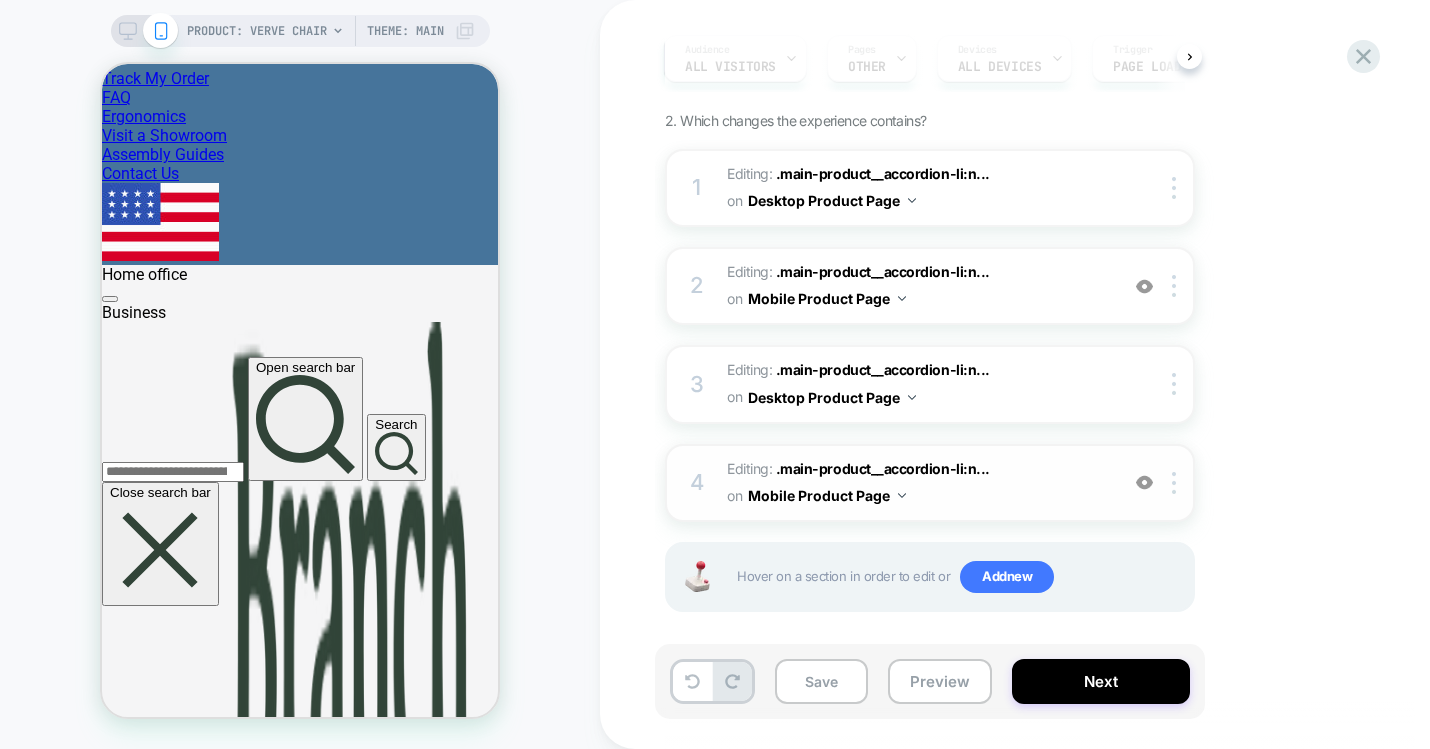 click on "4 Editing :   .main-product__accordion-li:n... .main-product__accordion-li:nth-child(4)   on Mobile Product Page Add Before Add After Delete" at bounding box center (930, 483) 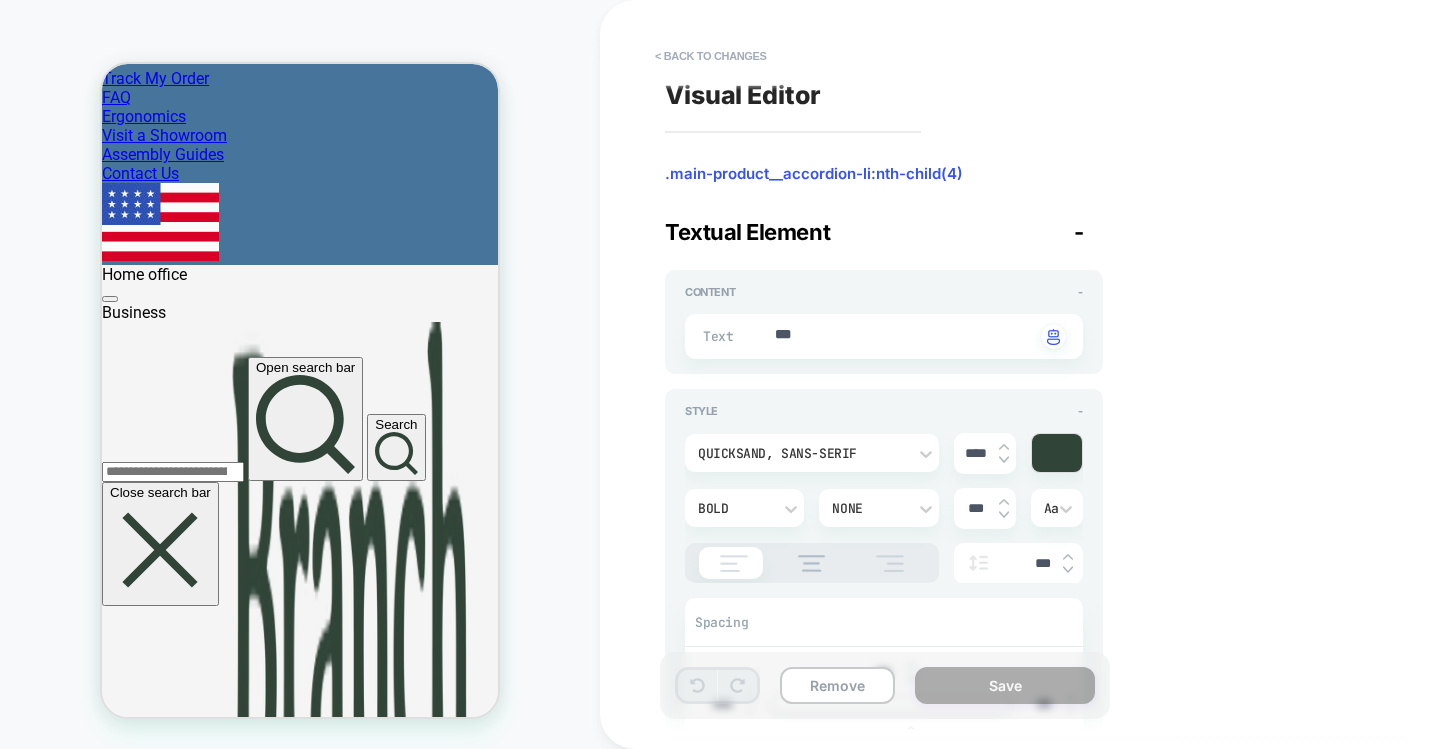 scroll, scrollTop: 1550, scrollLeft: 0, axis: vertical 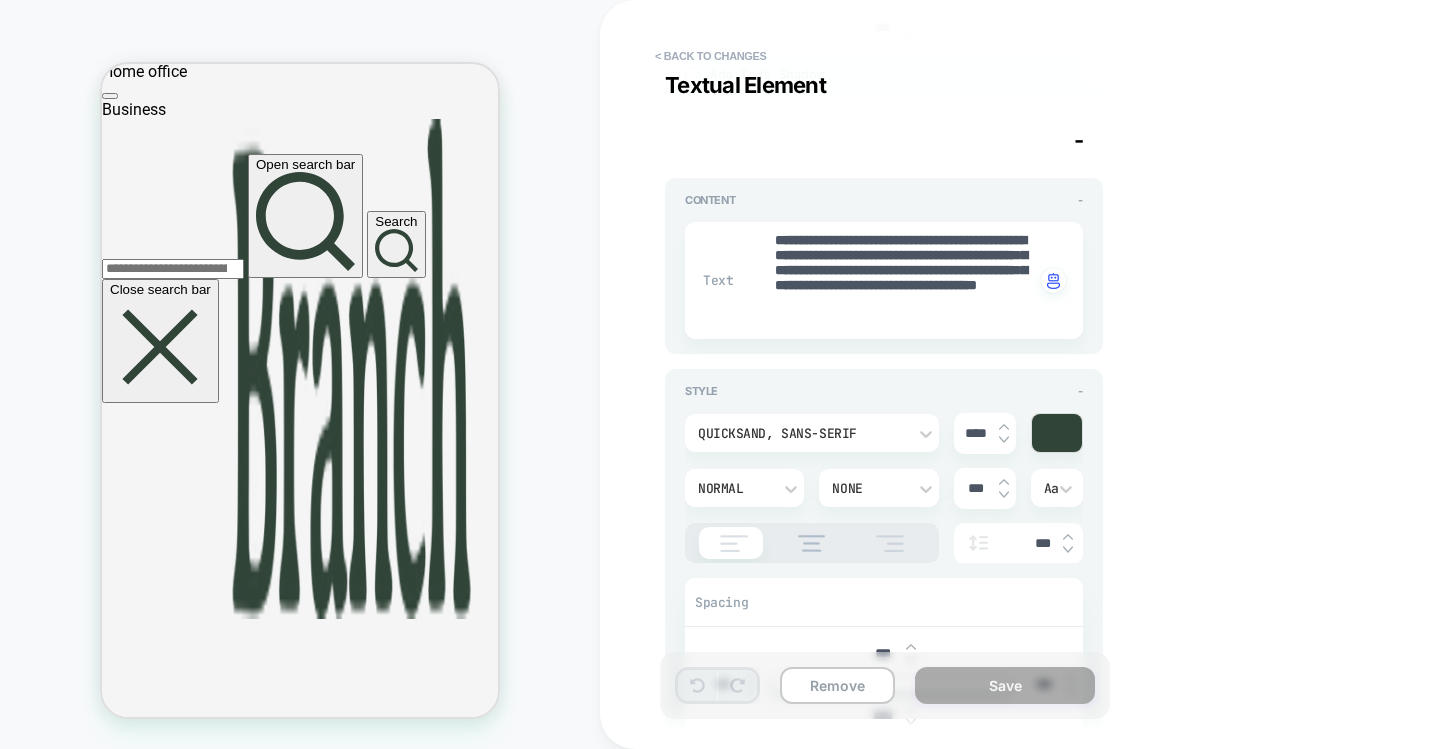 type on "*" 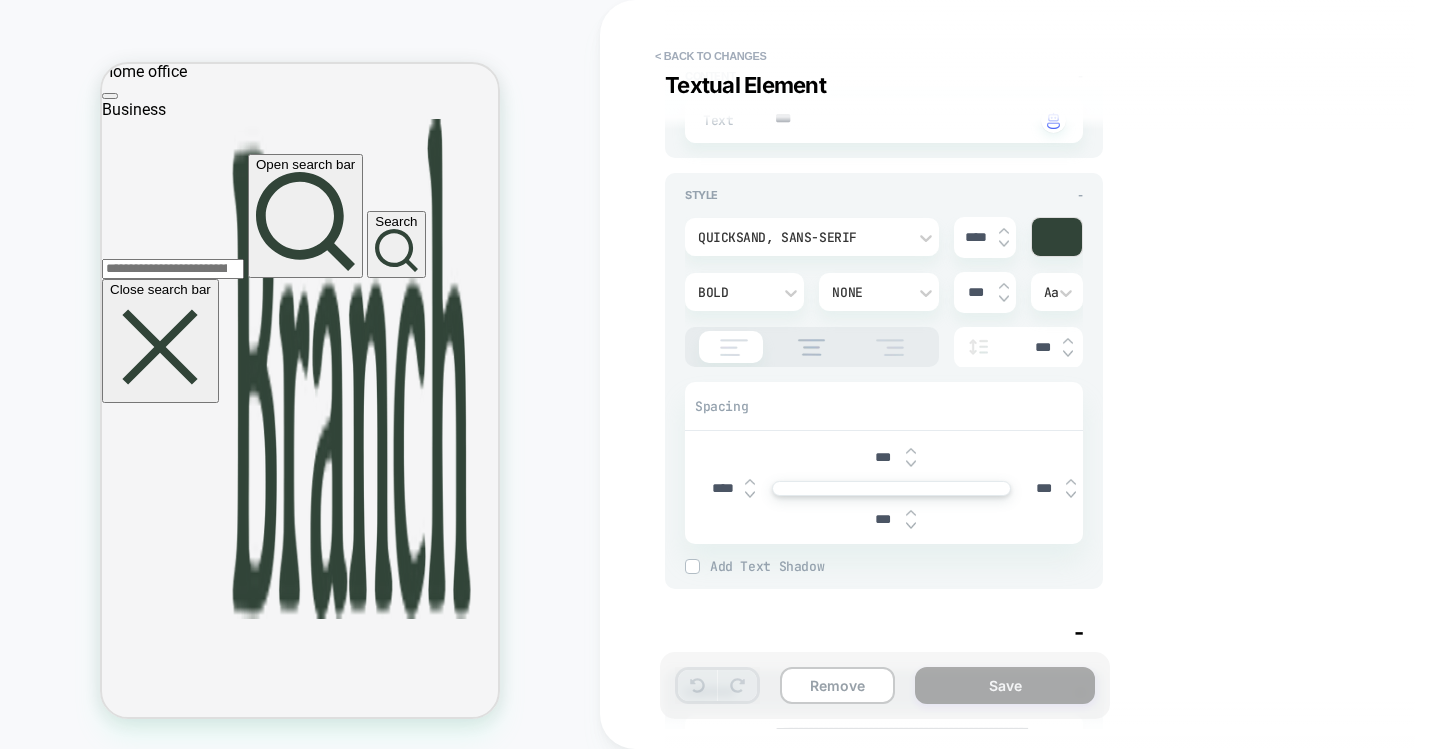 scroll, scrollTop: 211, scrollLeft: 0, axis: vertical 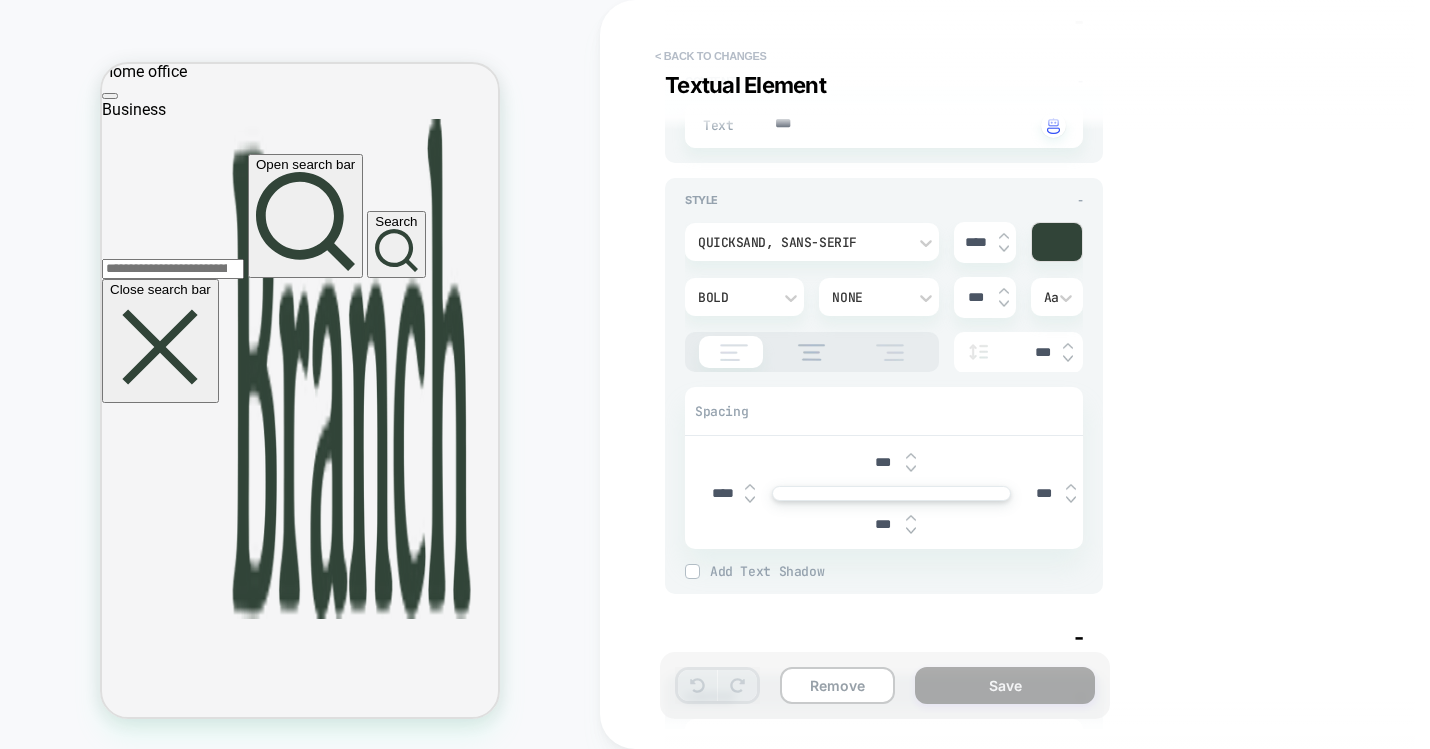 click on "< Back to changes" at bounding box center [711, 56] 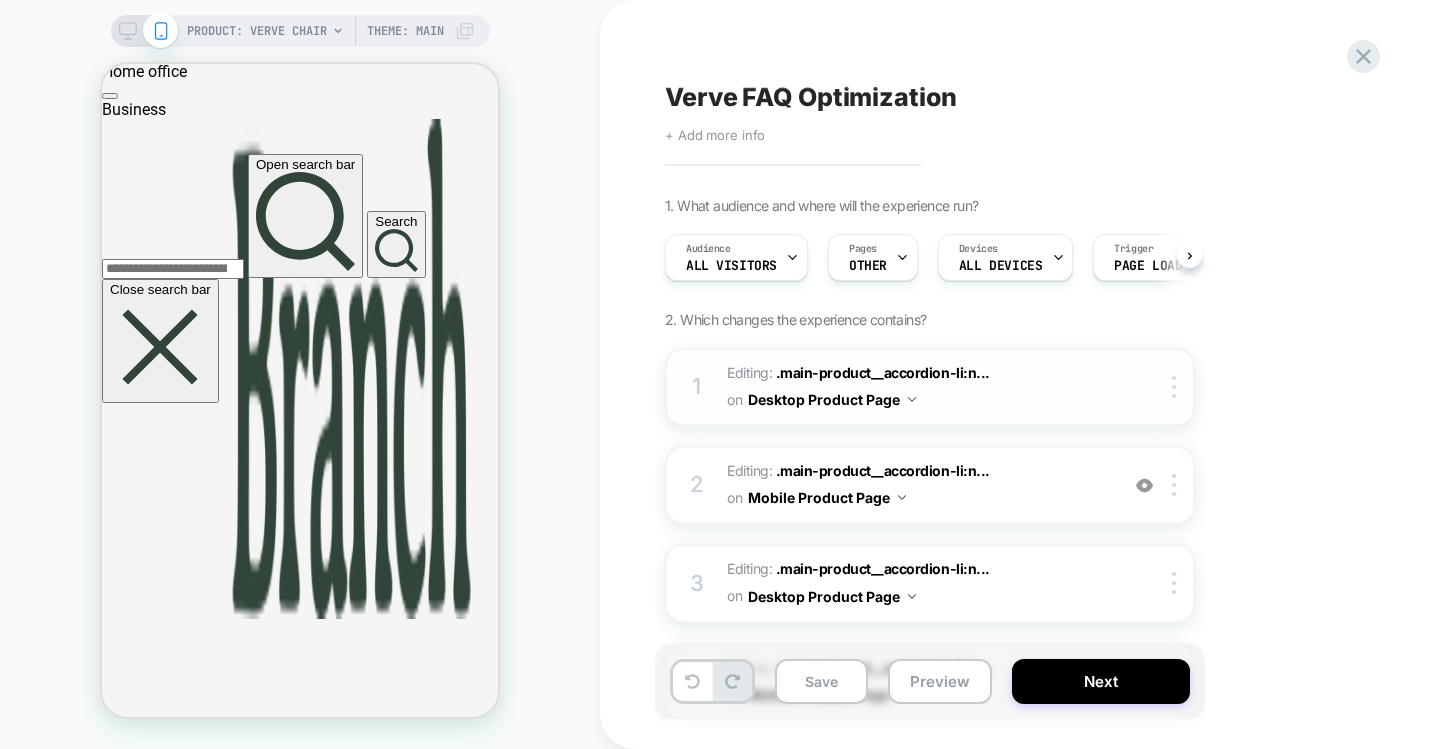 scroll, scrollTop: 0, scrollLeft: 1, axis: horizontal 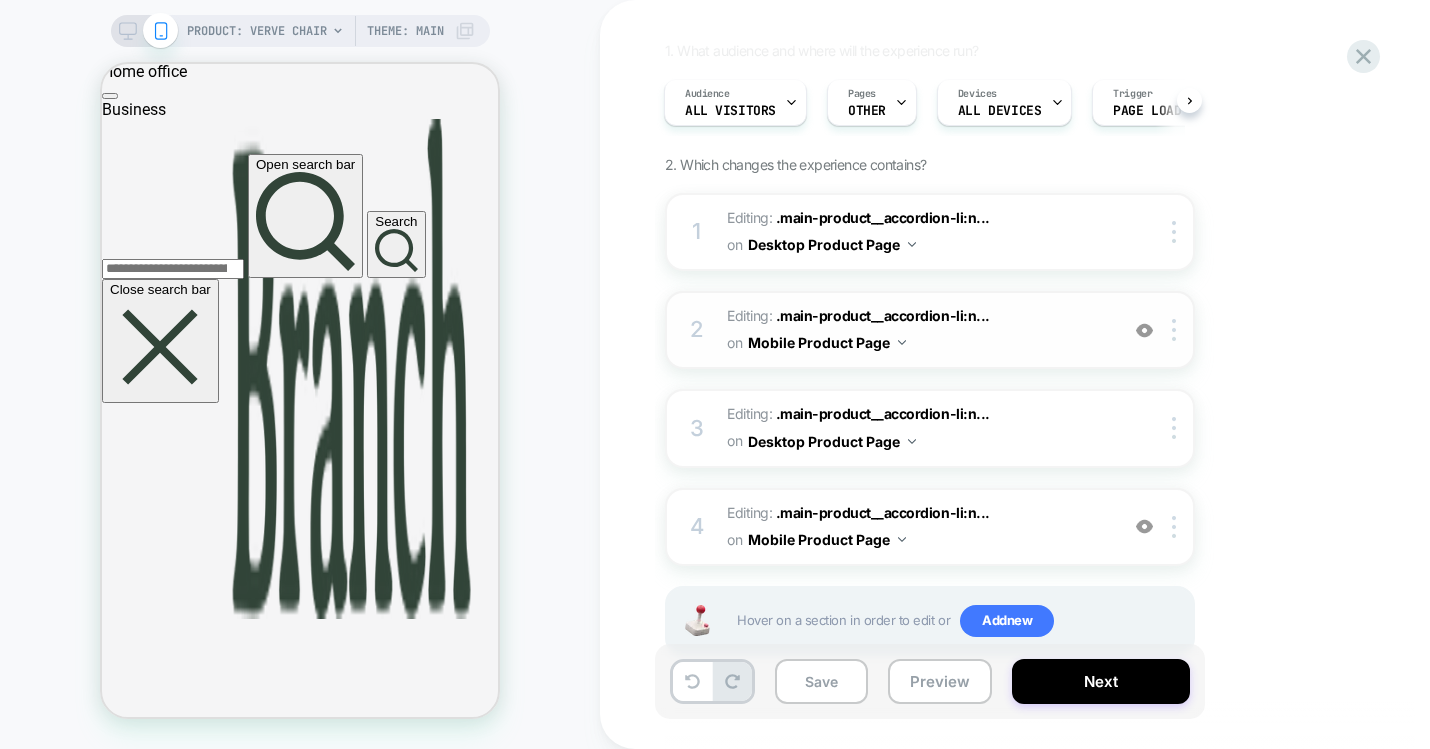 click at bounding box center (1144, 330) 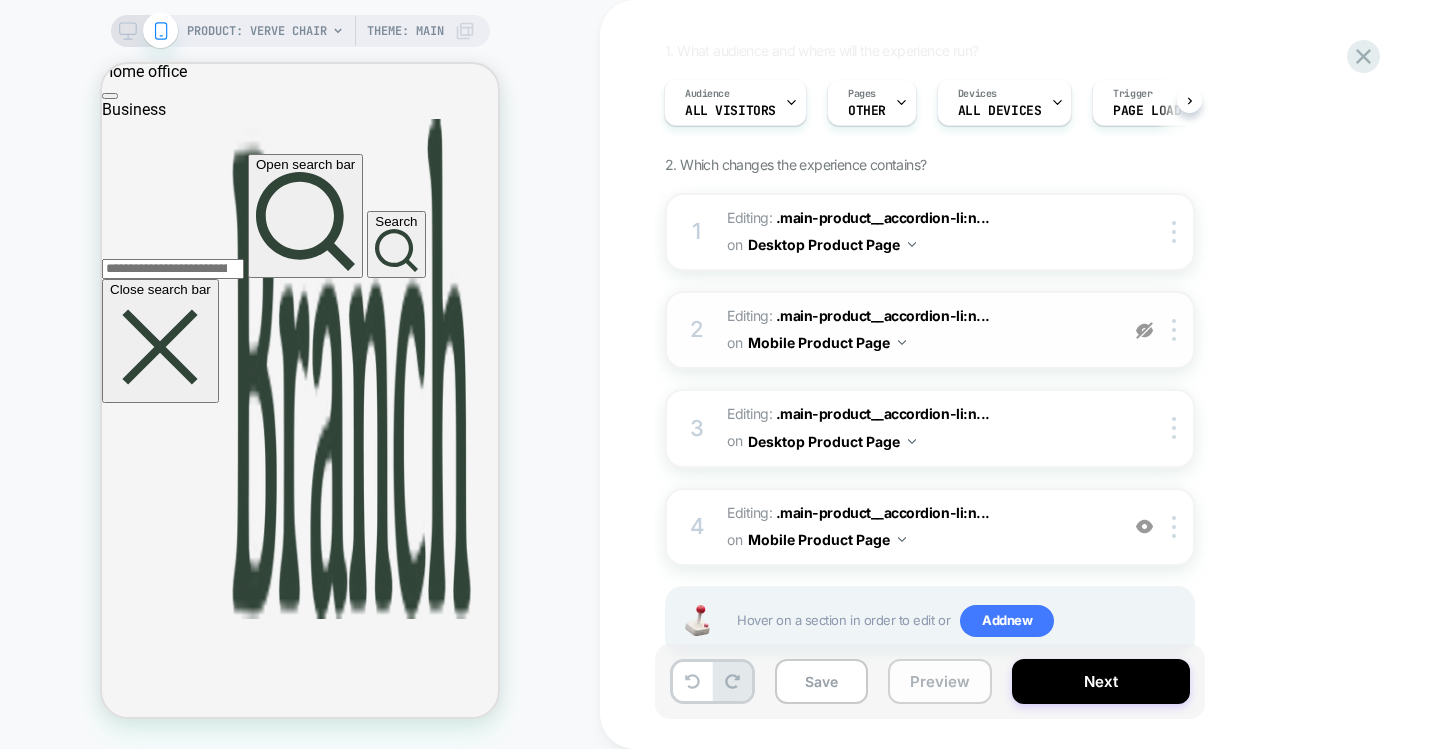 click on "Preview" at bounding box center (940, 681) 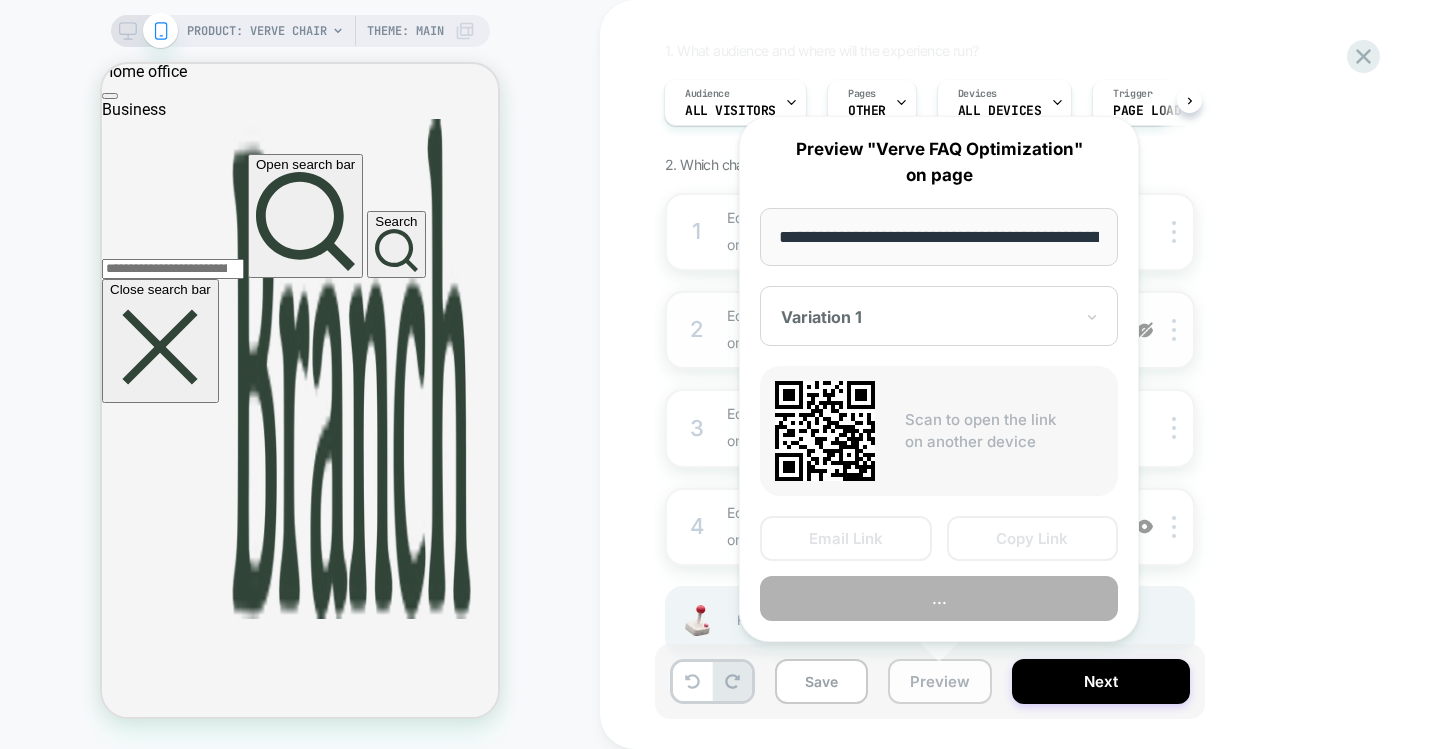scroll, scrollTop: 0, scrollLeft: 271, axis: horizontal 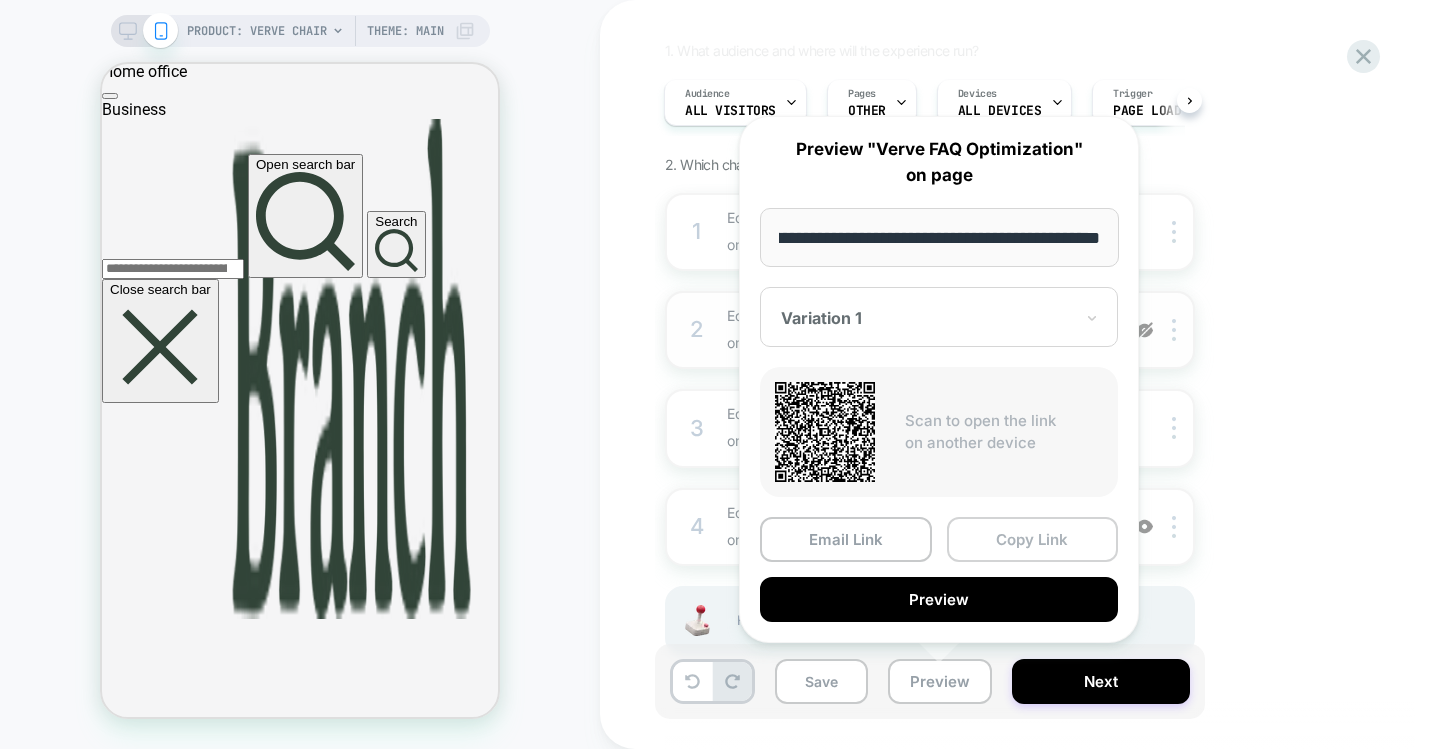 click on "Copy Link" at bounding box center [1033, 539] 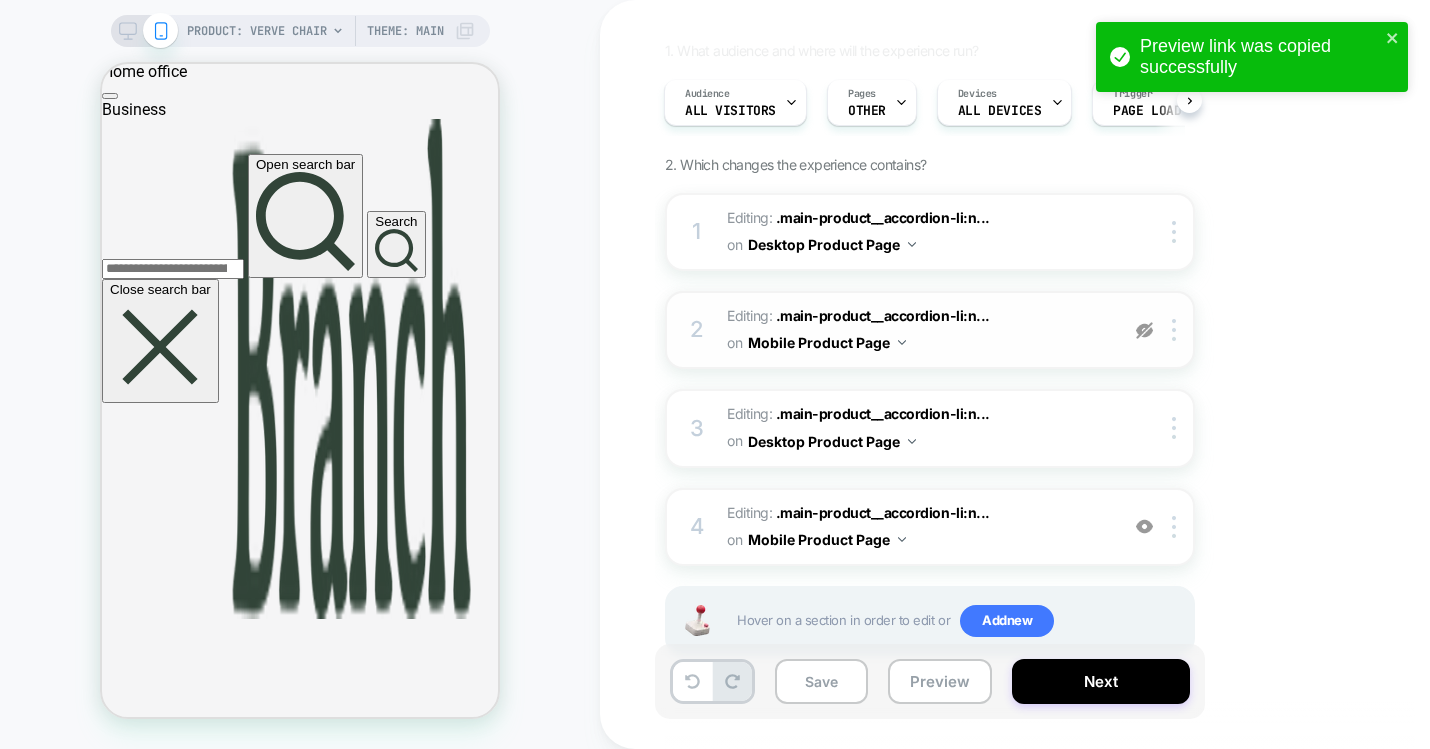 scroll, scrollTop: 0, scrollLeft: 0, axis: both 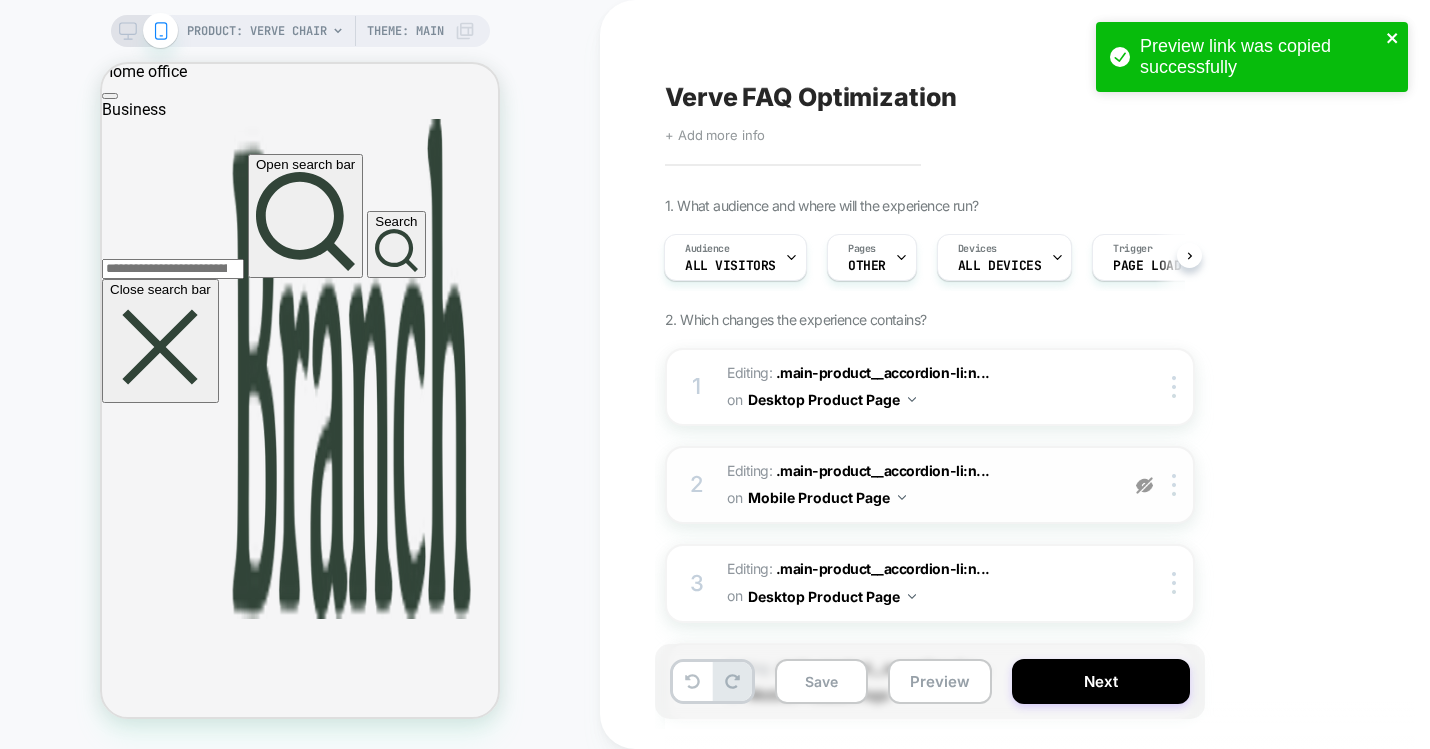 click 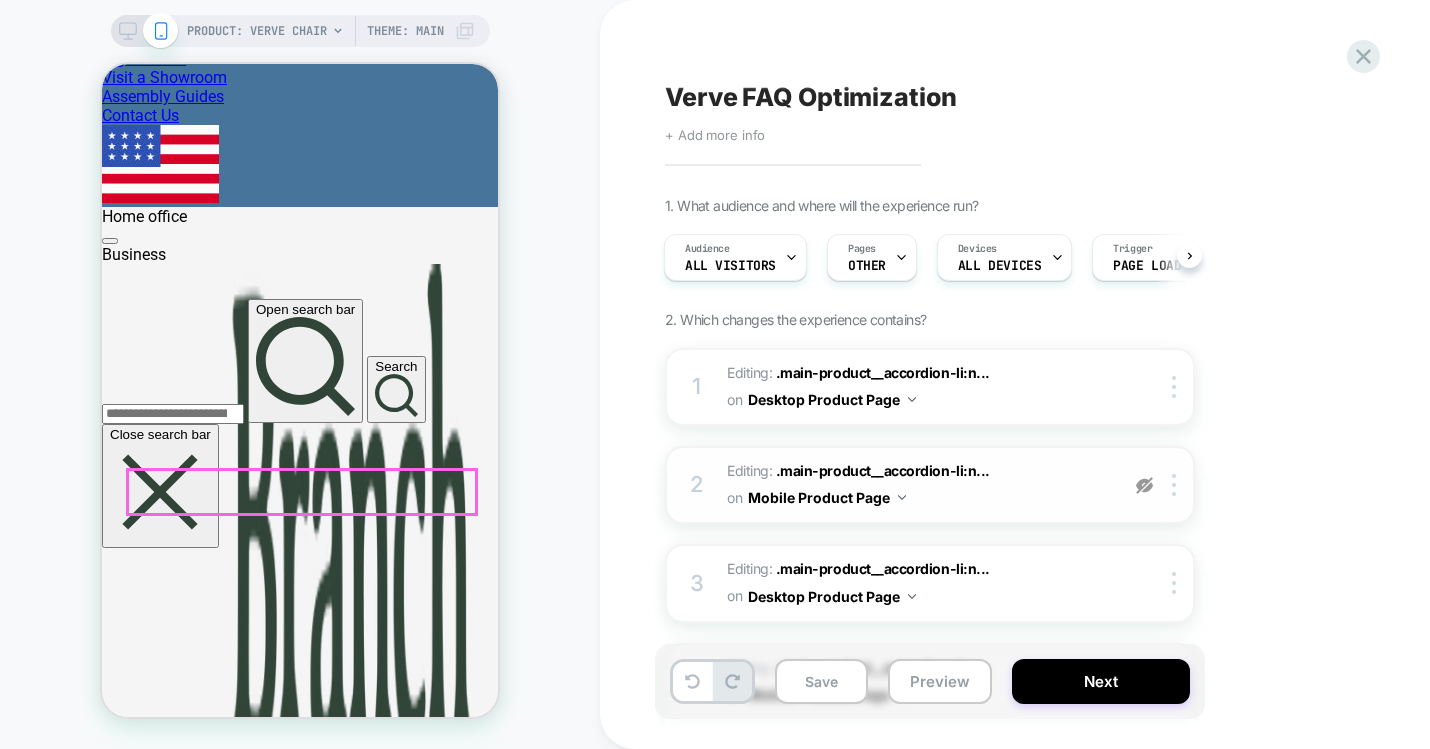 scroll, scrollTop: 1370, scrollLeft: 0, axis: vertical 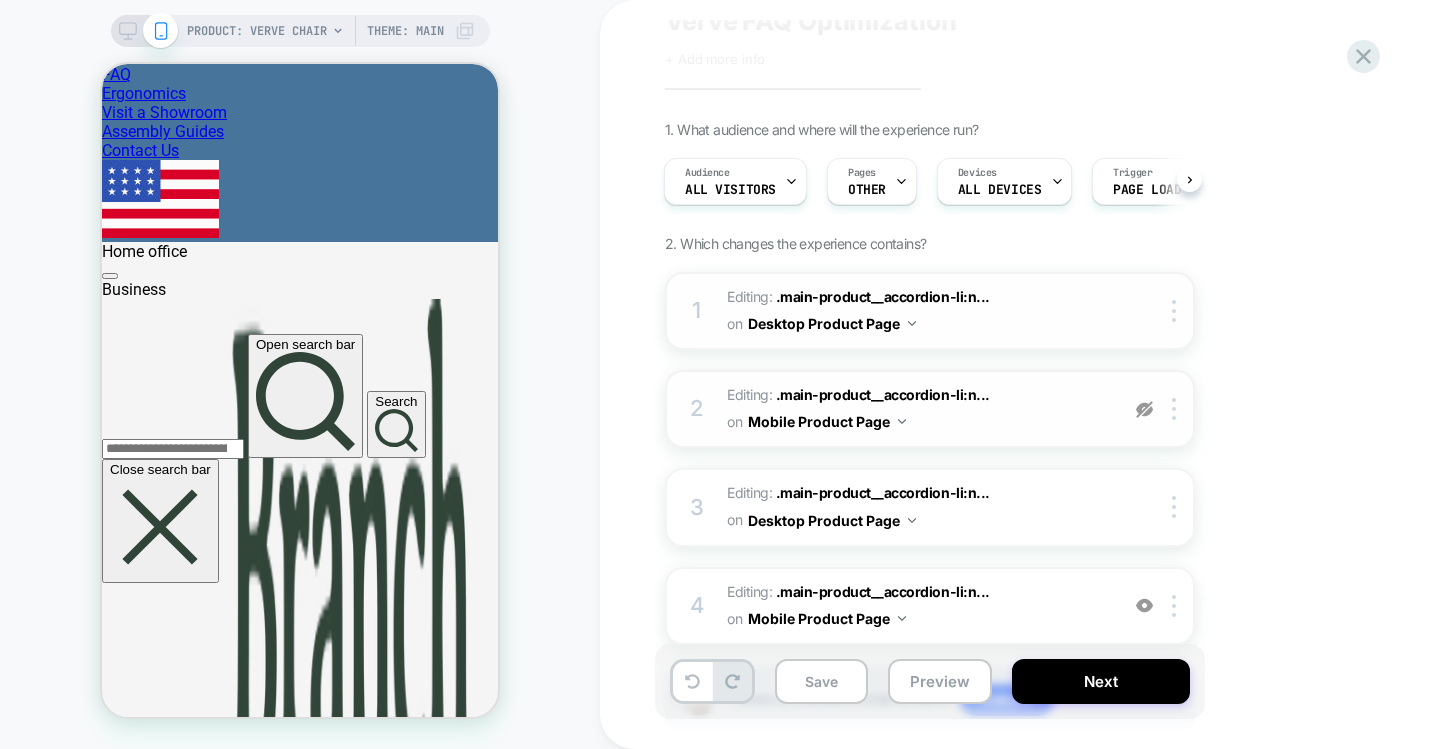 click on "Editing :   .main-product__accordion-li:n... .main-product__accordion-li:nth-child(3)   on Desktop Product Page" at bounding box center [917, 311] 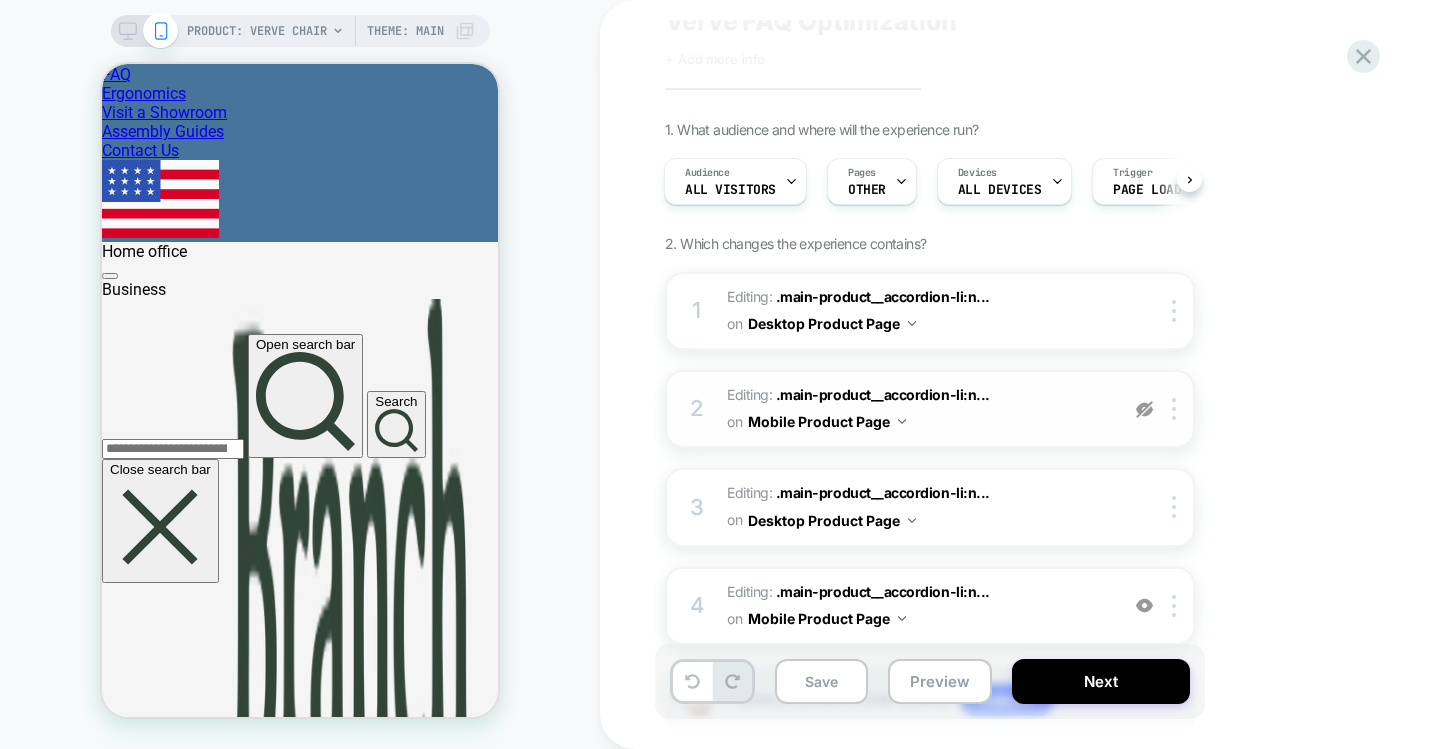 click on "1. What audience and where will the experience run? Audience All Visitors Pages OTHER Devices ALL DEVICES Trigger Page Load 2. Which changes the experience contains? 1 Editing :   .main-product__accordion-li:n... .main-product__accordion-li:nth-child(3)   on Desktop Product Page Copy CSS Selector Rename Delete 2 Editing :   .main-product__accordion-li:n... .main-product__accordion-li:nth-child(3)   on Mobile Product Page Copy CSS Selector Rename Delete 3 Editing :   .main-product__accordion-li:n... .main-product__accordion-li:nth-child(4)   on Desktop Product Page Delete 4 Editing :   .main-product__accordion-li:n... .main-product__accordion-li:nth-child(4)   on Mobile Product Page Add Before Add After Delete Hover on a section in order to edit or  Add  new" at bounding box center [1030, 453] 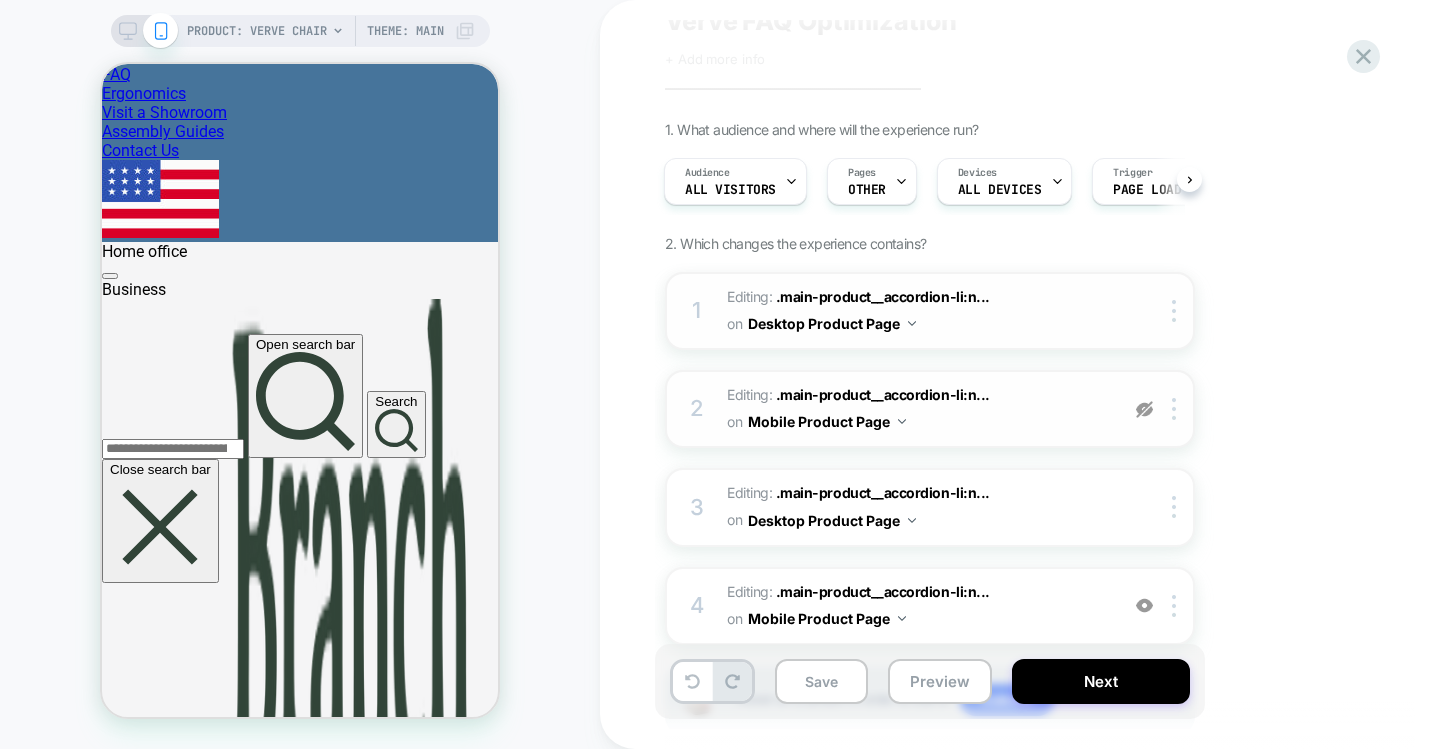 click on "Editing :   .main-product__accordion-li:n... .main-product__accordion-li:nth-child(3)   on Desktop Product Page" at bounding box center (917, 311) 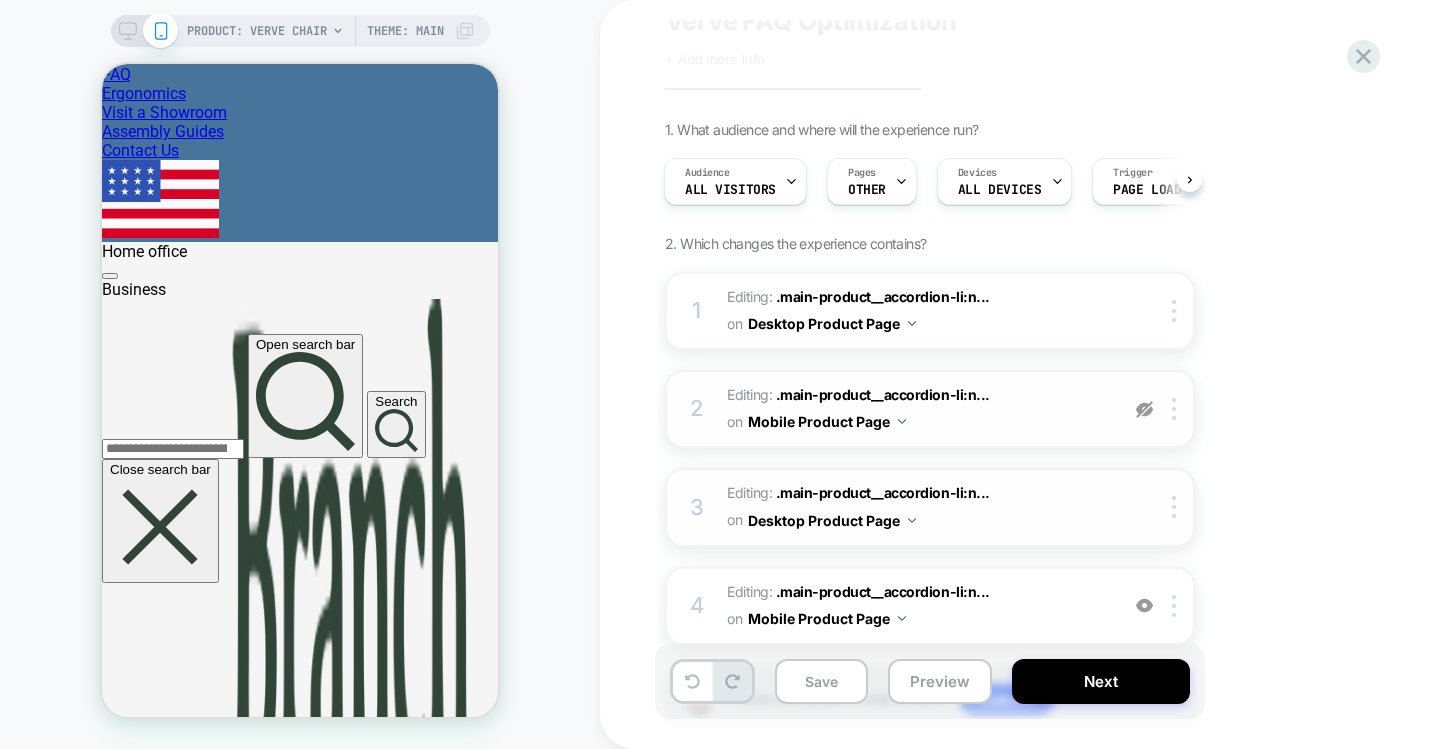 click on "Editing :   .main-product__accordion-li:n... .main-product__accordion-li:nth-child(4)   on Desktop Product Page" at bounding box center [917, 507] 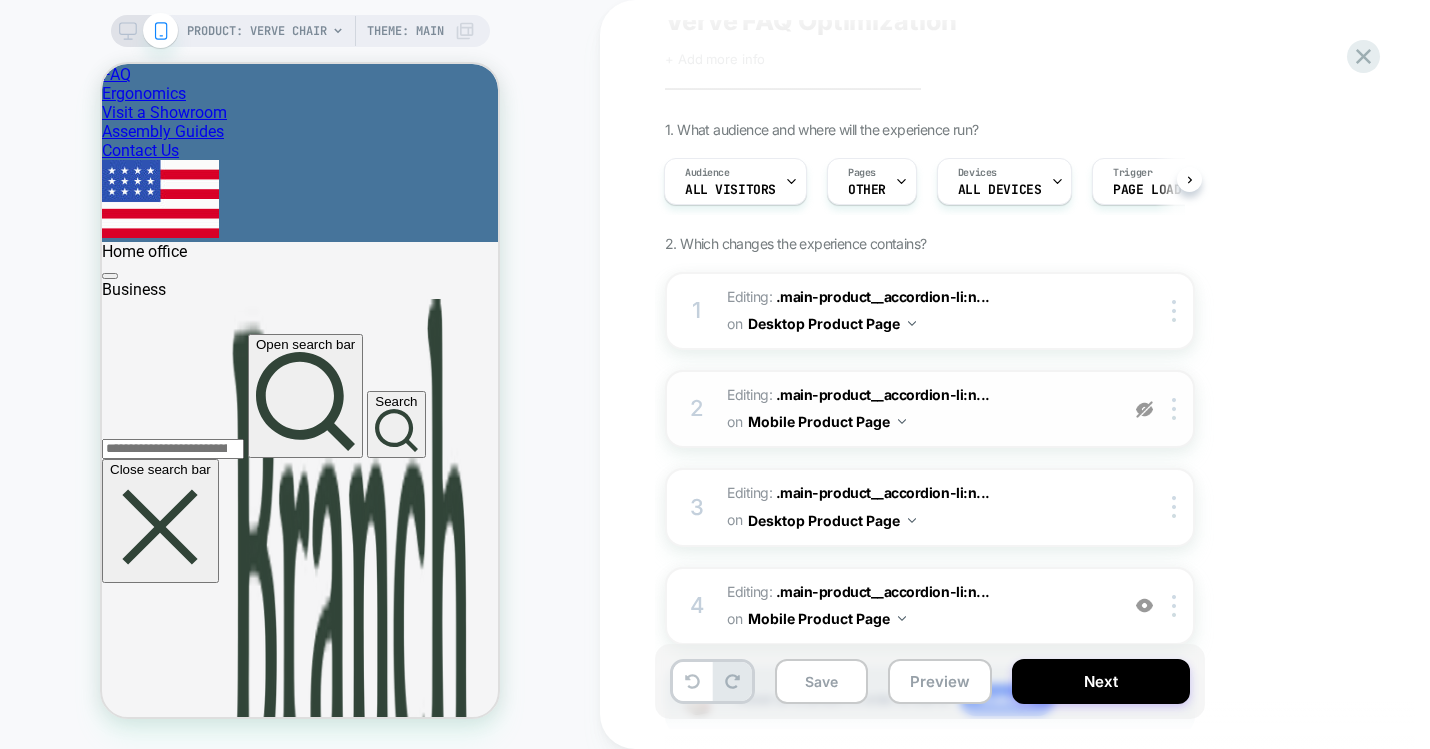 click on "1. What audience and where will the experience run? Audience All Visitors Pages OTHER Devices ALL DEVICES Trigger Page Load 2. Which changes the experience contains? 1 Editing :   .main-product__accordion-li:n... .main-product__accordion-li:nth-child(3)   on Desktop Product Page Copy CSS Selector Rename Delete 2 Editing :   .main-product__accordion-li:n... .main-product__accordion-li:nth-child(3)   on Mobile Product Page Copy CSS Selector Rename Delete 3 Editing :   .main-product__accordion-li:n... .main-product__accordion-li:nth-child(4)   on Desktop Product Page Delete 4 Editing :   .main-product__accordion-li:n... .main-product__accordion-li:nth-child(4)   on Mobile Product Page Add Before Add After Delete Hover on a section in order to edit or  Add  new" at bounding box center (1030, 453) 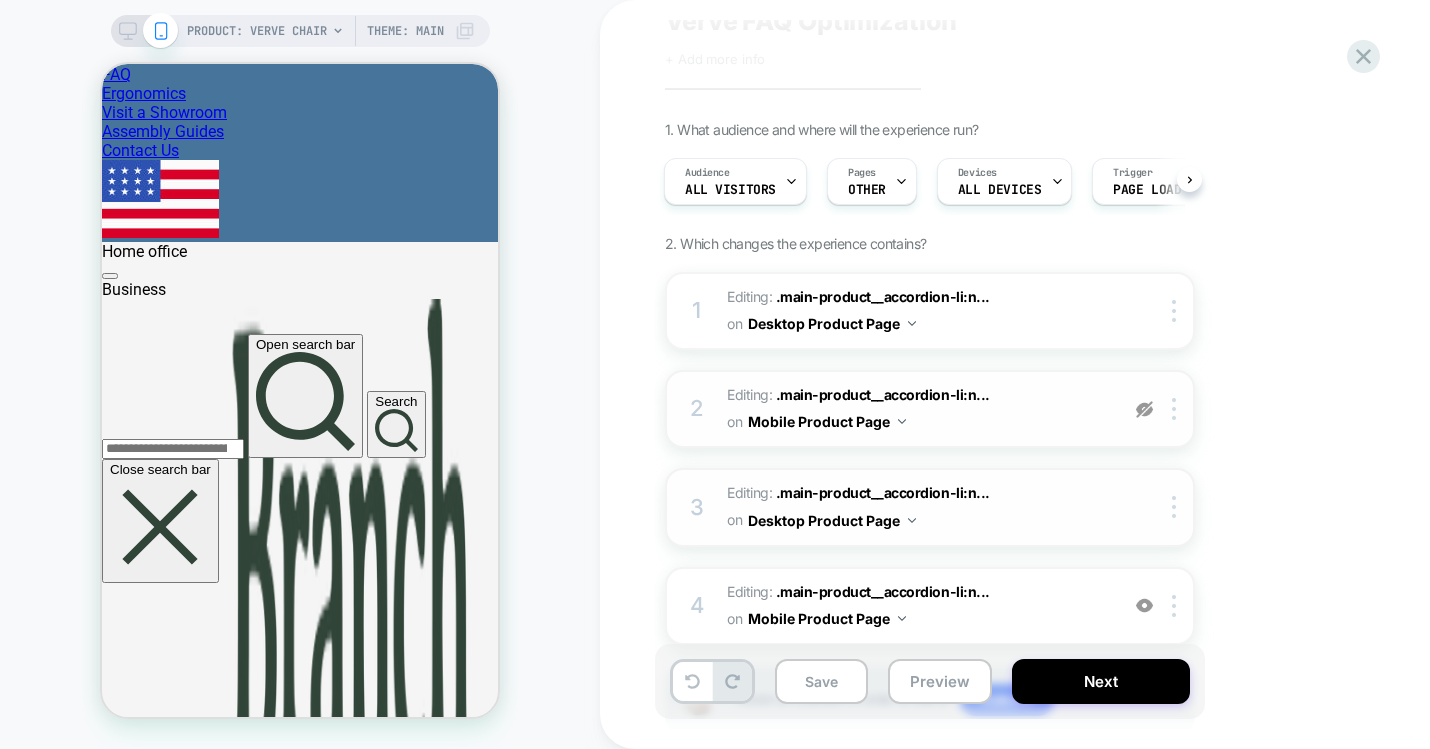 click on "Editing :   .main-product__accordion-li:n... .main-product__accordion-li:nth-child(4)   on Desktop Product Page" at bounding box center (917, 507) 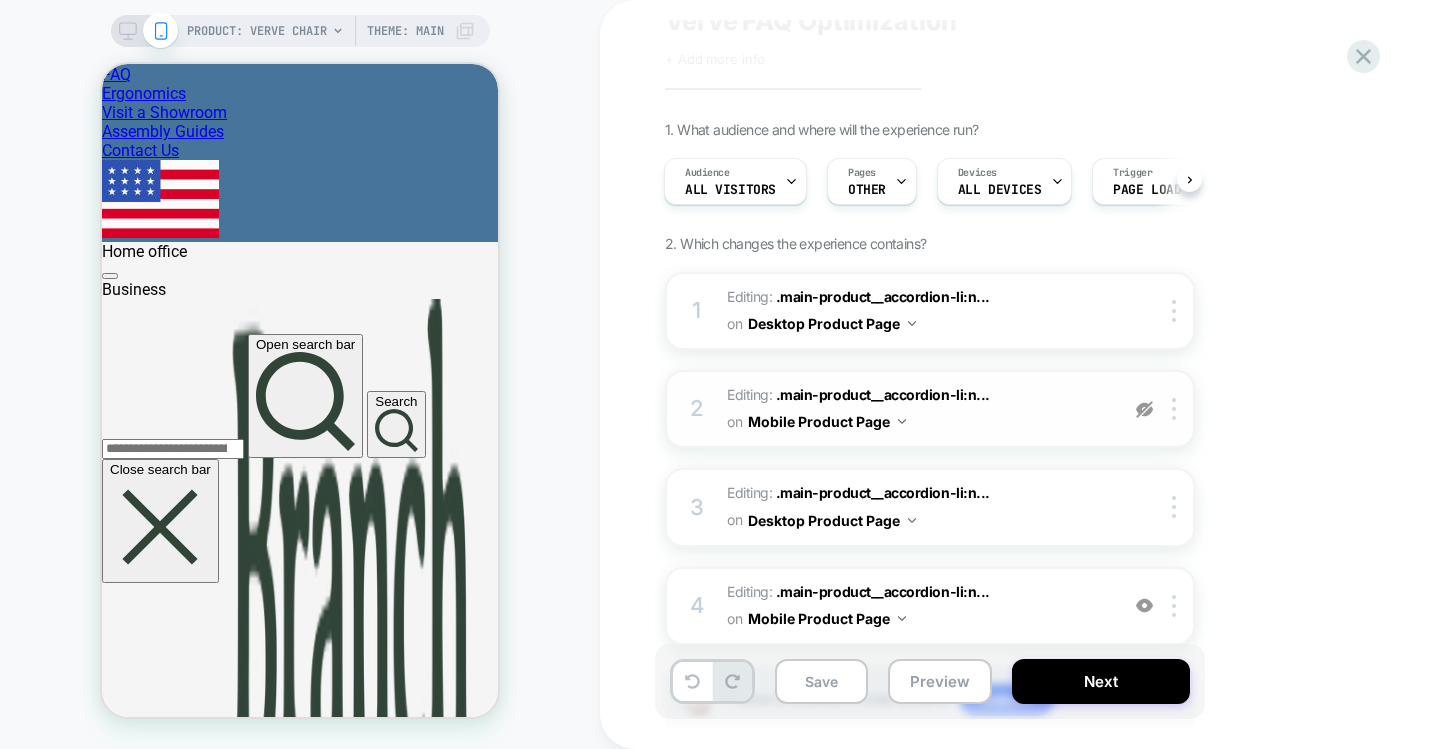 click 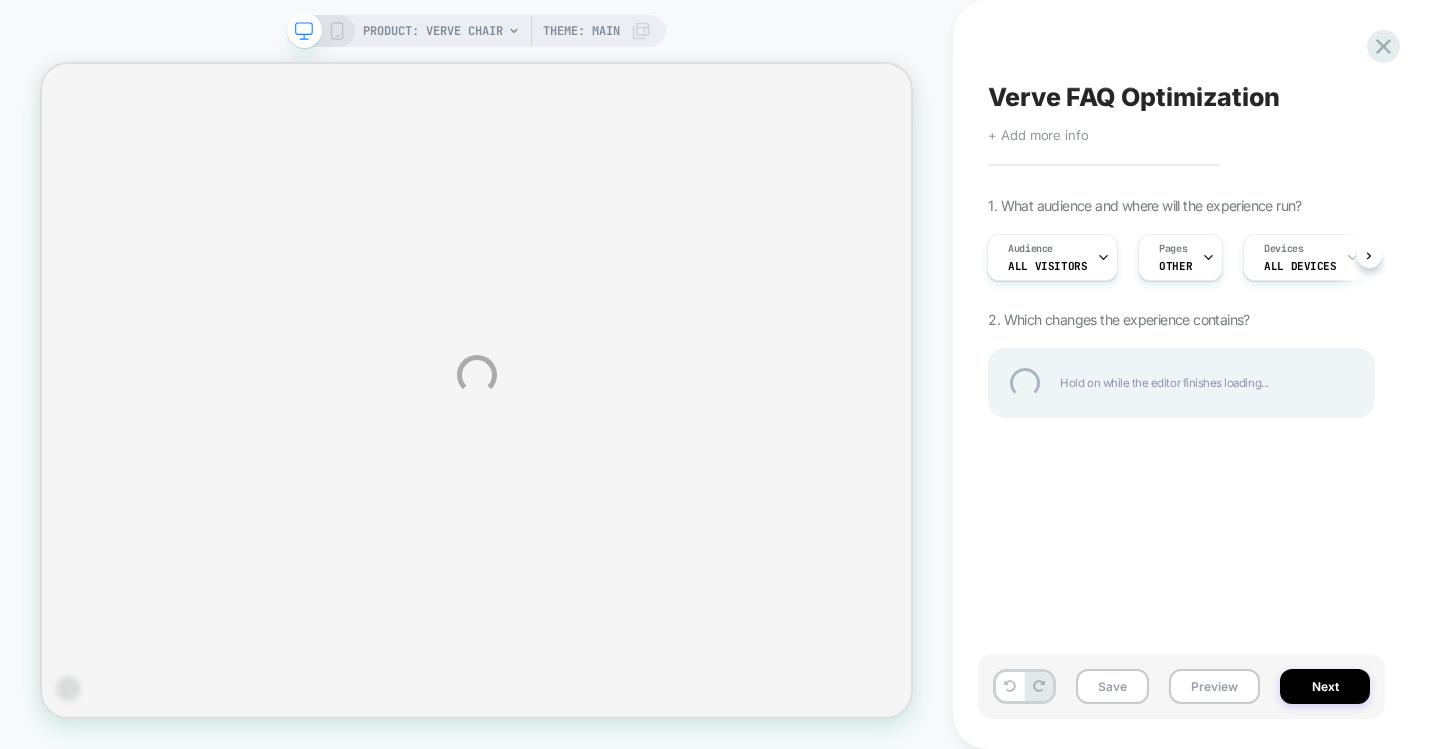 scroll, scrollTop: 0, scrollLeft: 0, axis: both 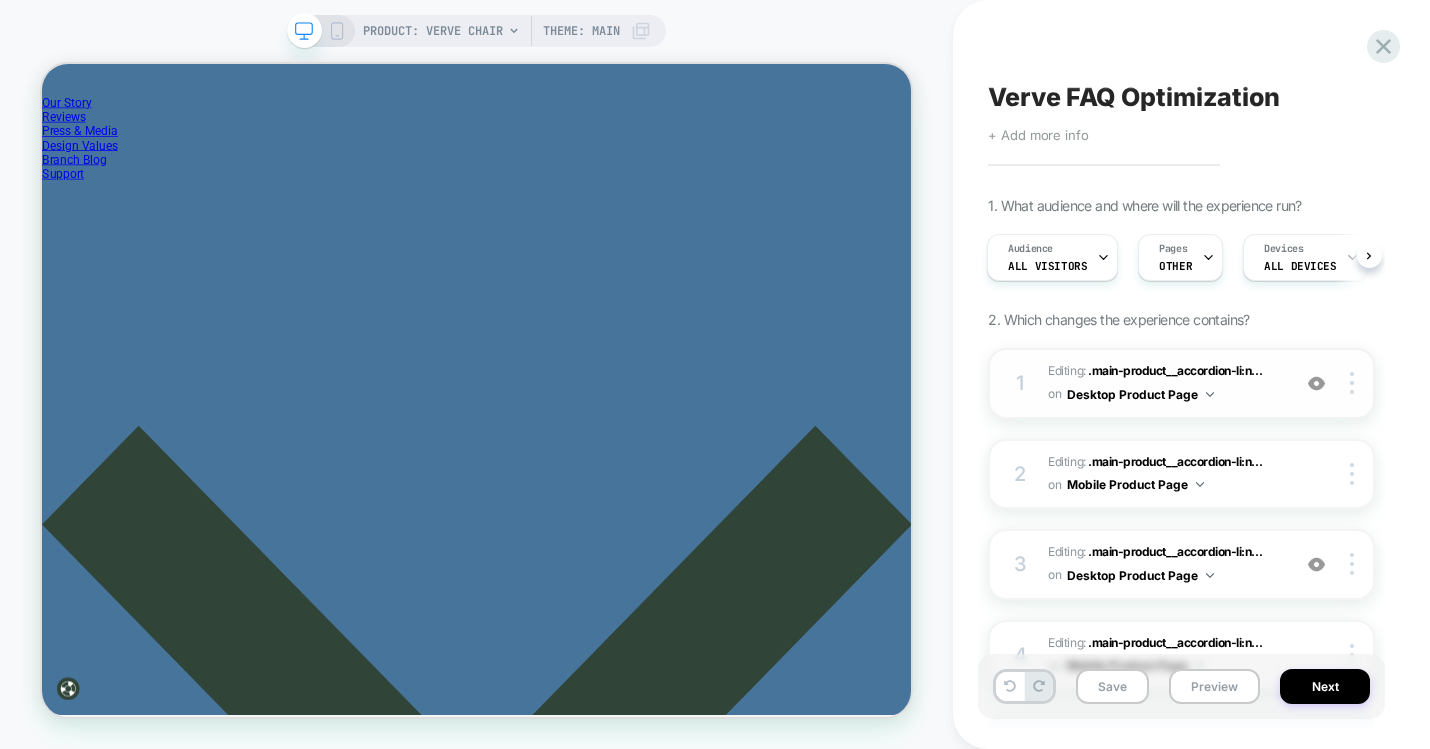 click on "Editing :   .main-product__accordion-li:n... .main-product__accordion-li:nth-child(3)   on Desktop Product Page" at bounding box center [1164, 383] 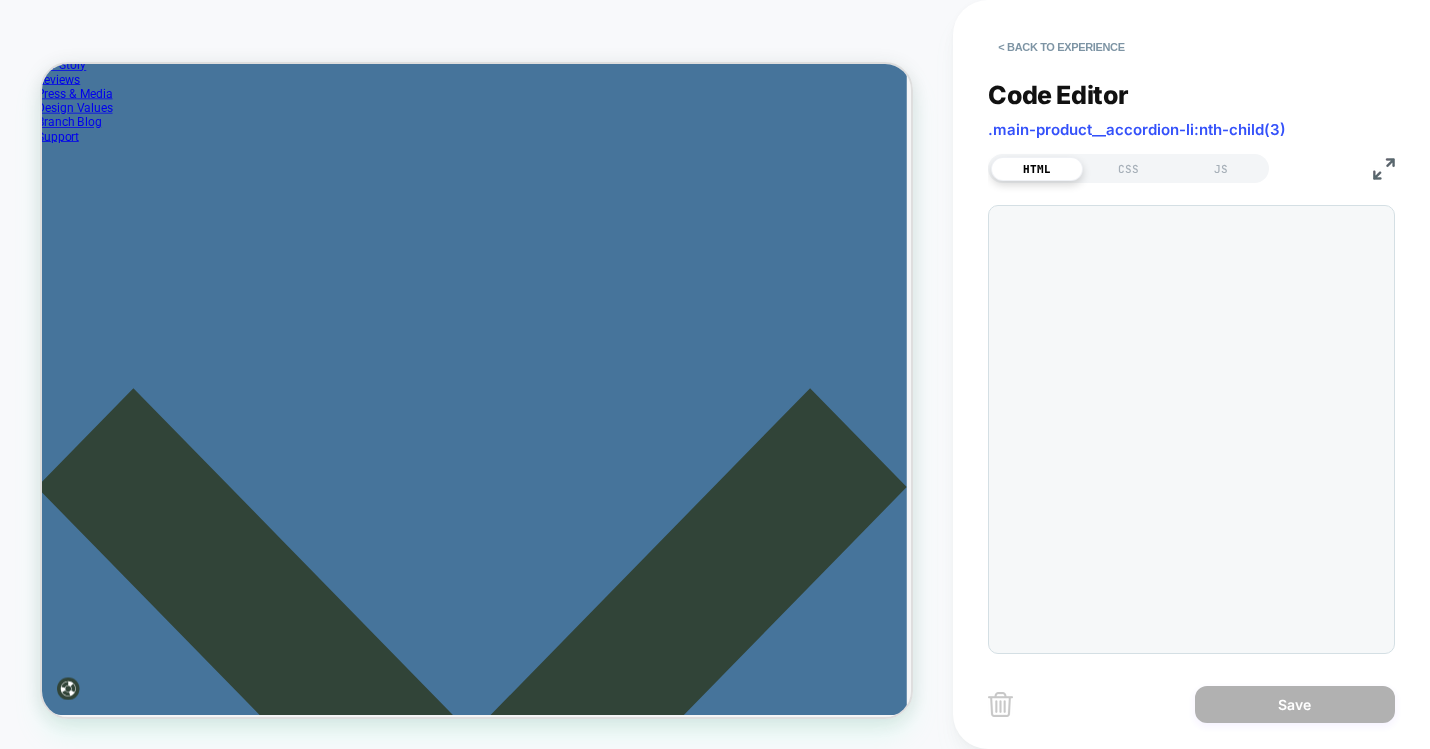 scroll, scrollTop: 0, scrollLeft: 0, axis: both 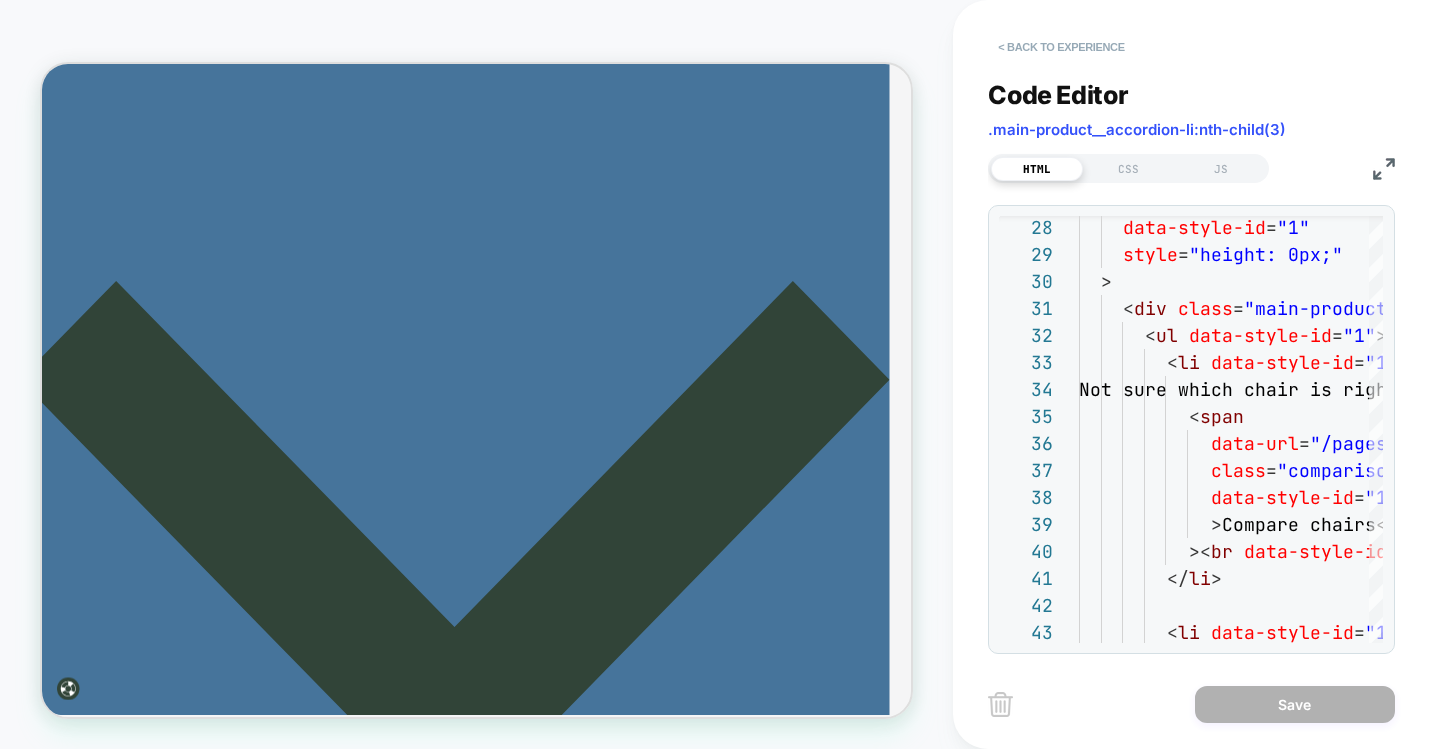 click on "< Back to experience" at bounding box center (1061, 47) 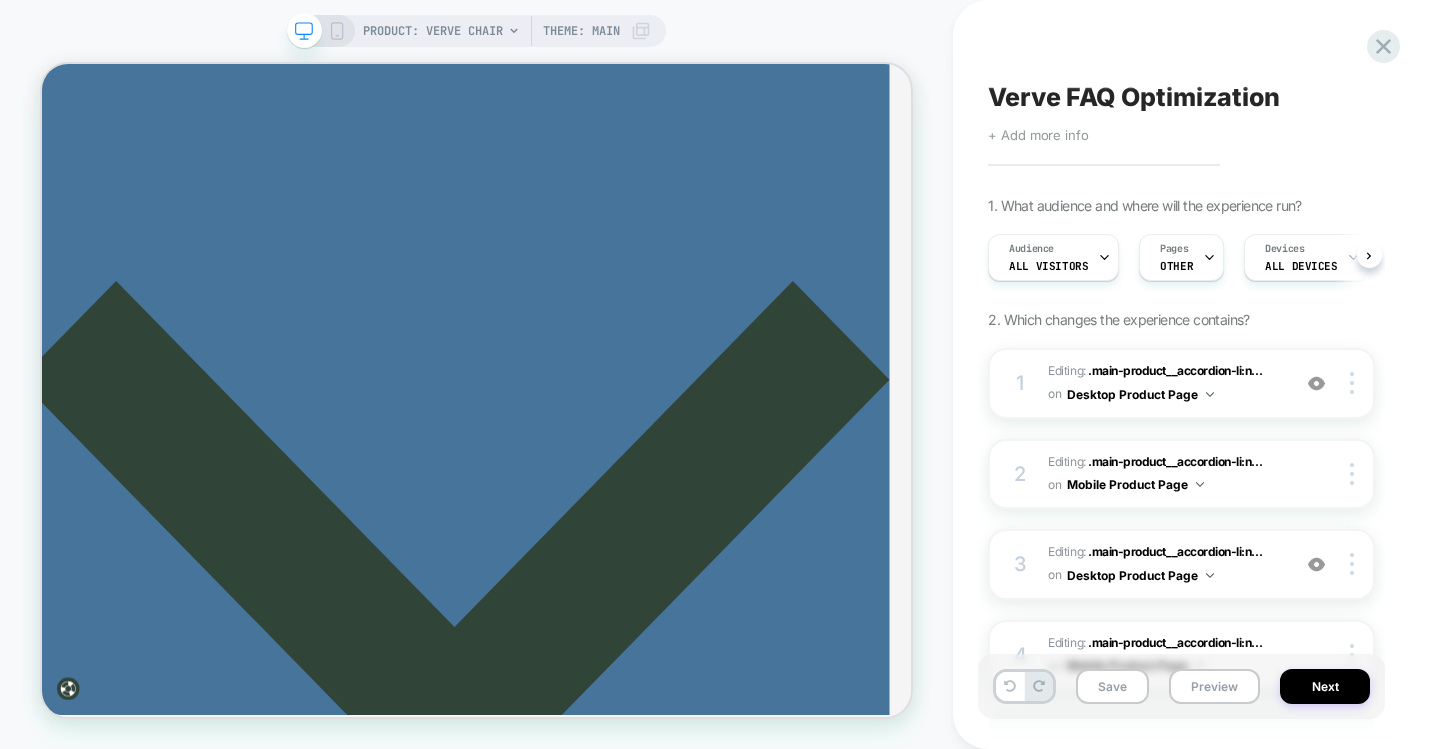 scroll, scrollTop: 0, scrollLeft: 1, axis: horizontal 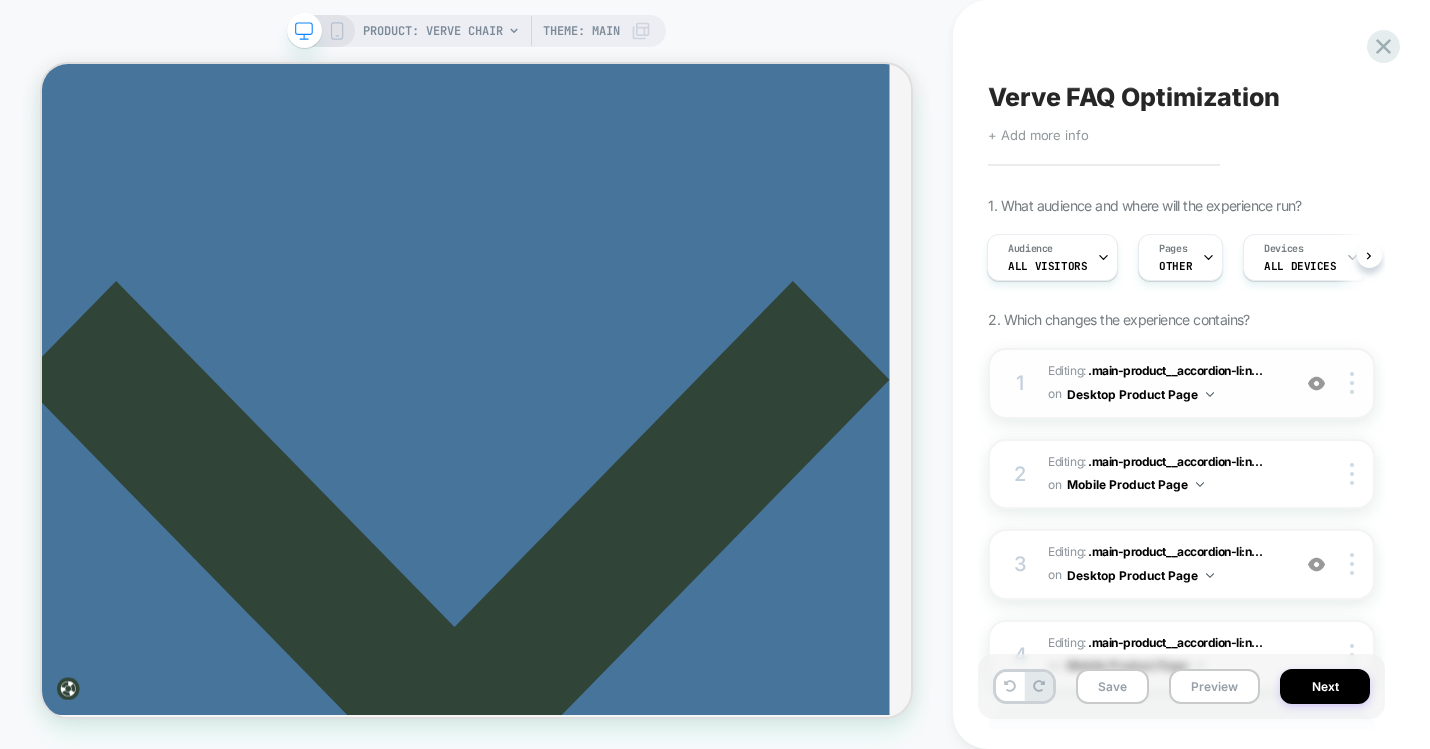 click at bounding box center (1316, 383) 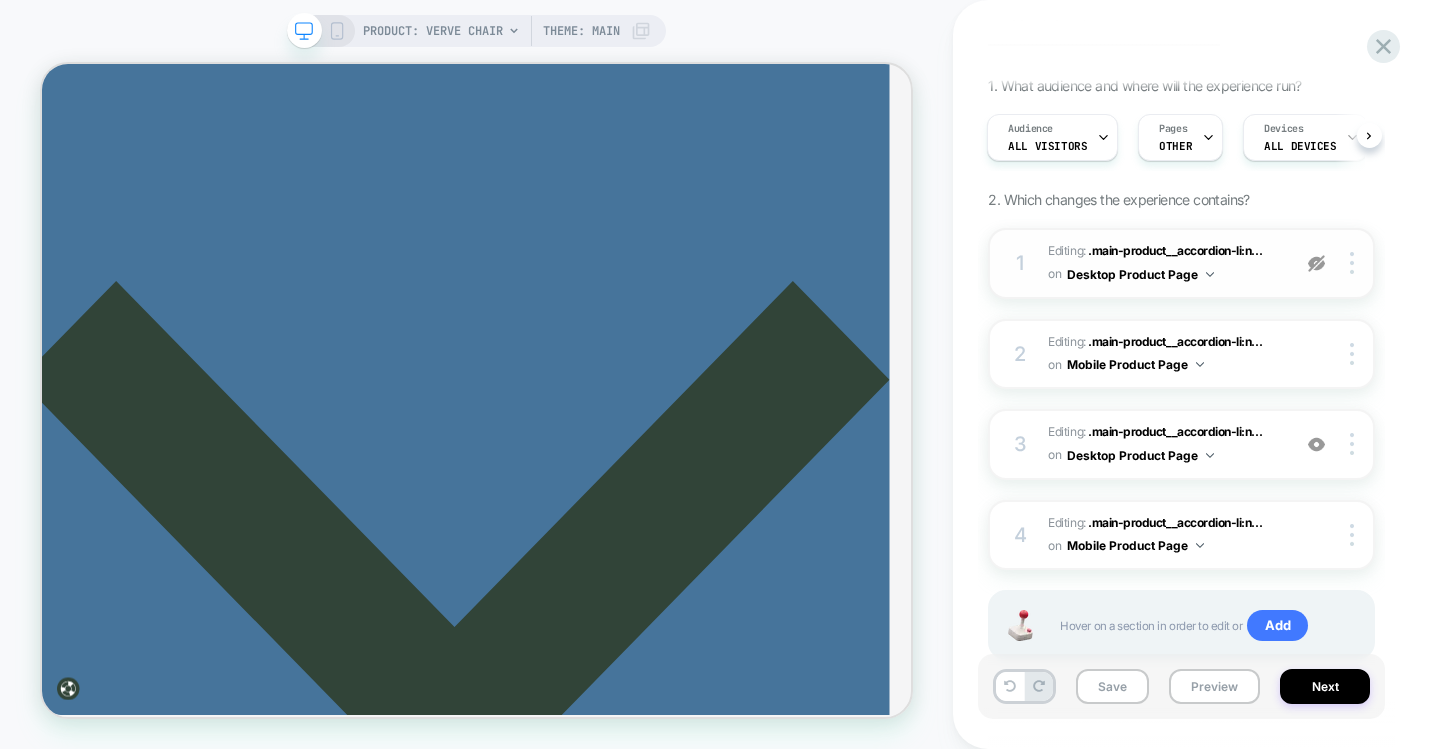 scroll, scrollTop: 146, scrollLeft: 0, axis: vertical 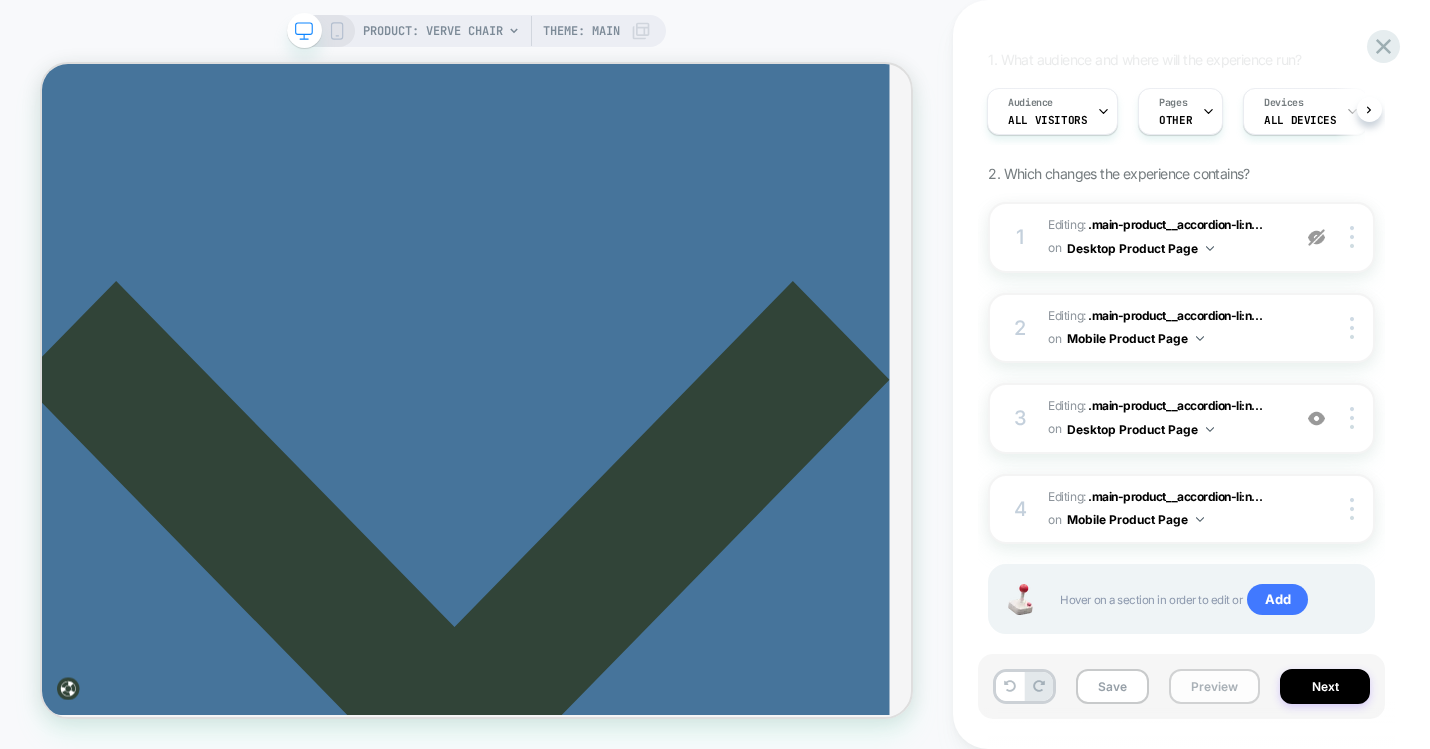 click on "Preview" at bounding box center [1214, 686] 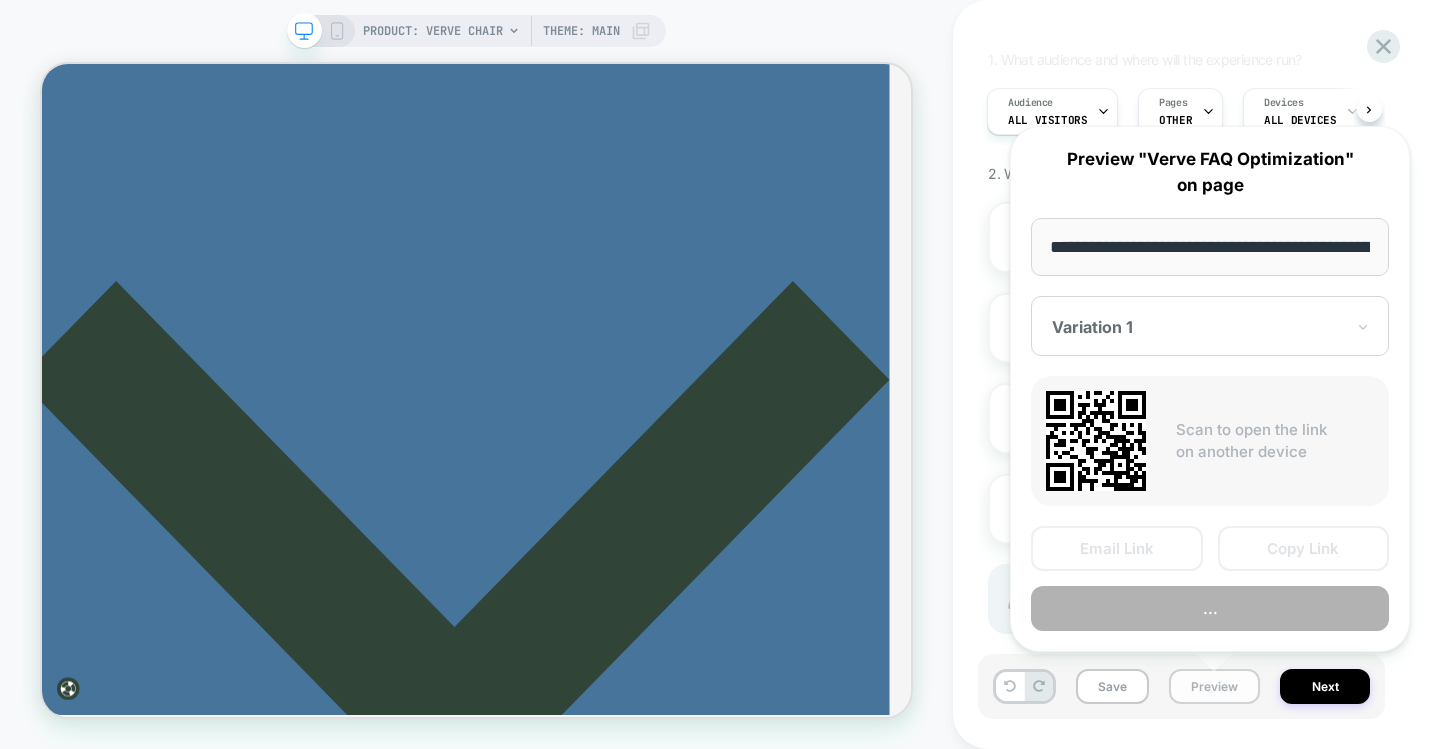 scroll, scrollTop: 0, scrollLeft: 271, axis: horizontal 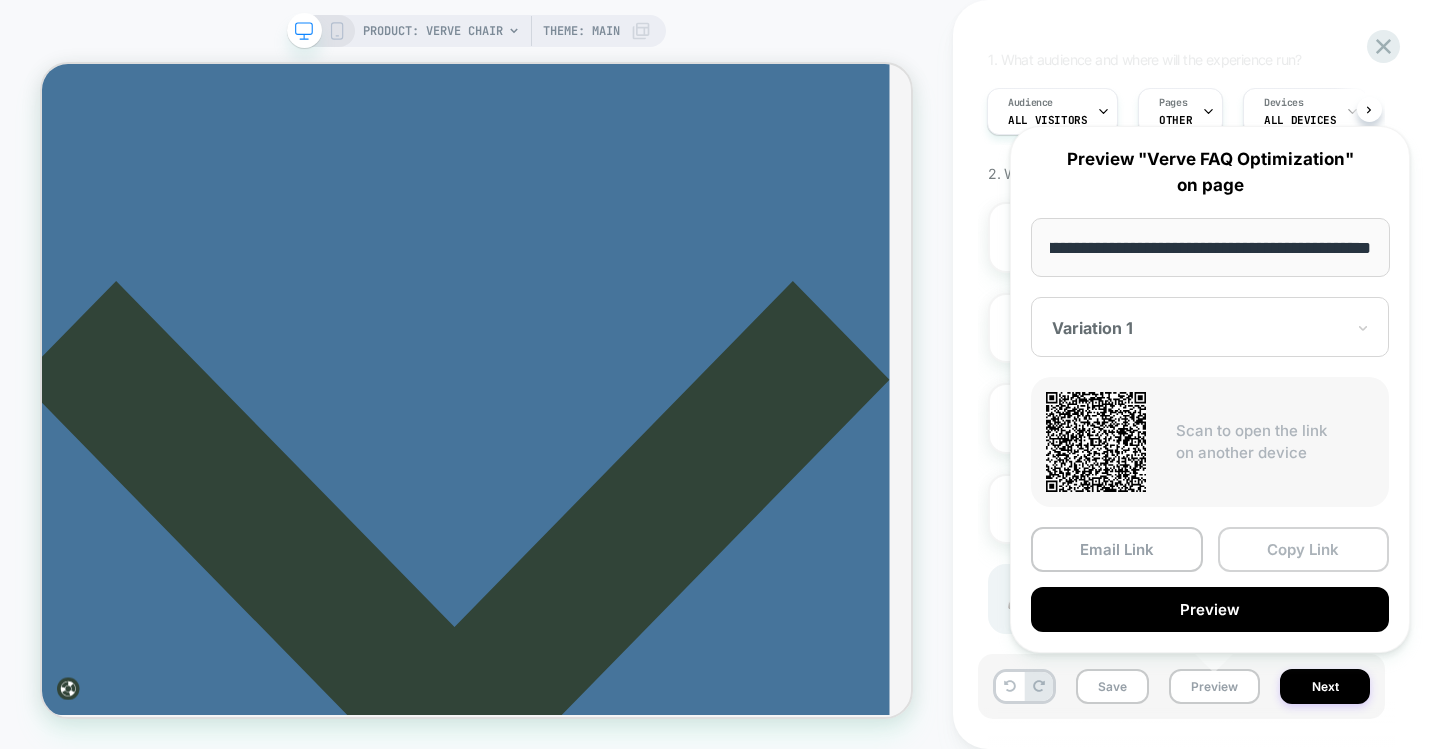 click on "Copy Link" at bounding box center (1304, 549) 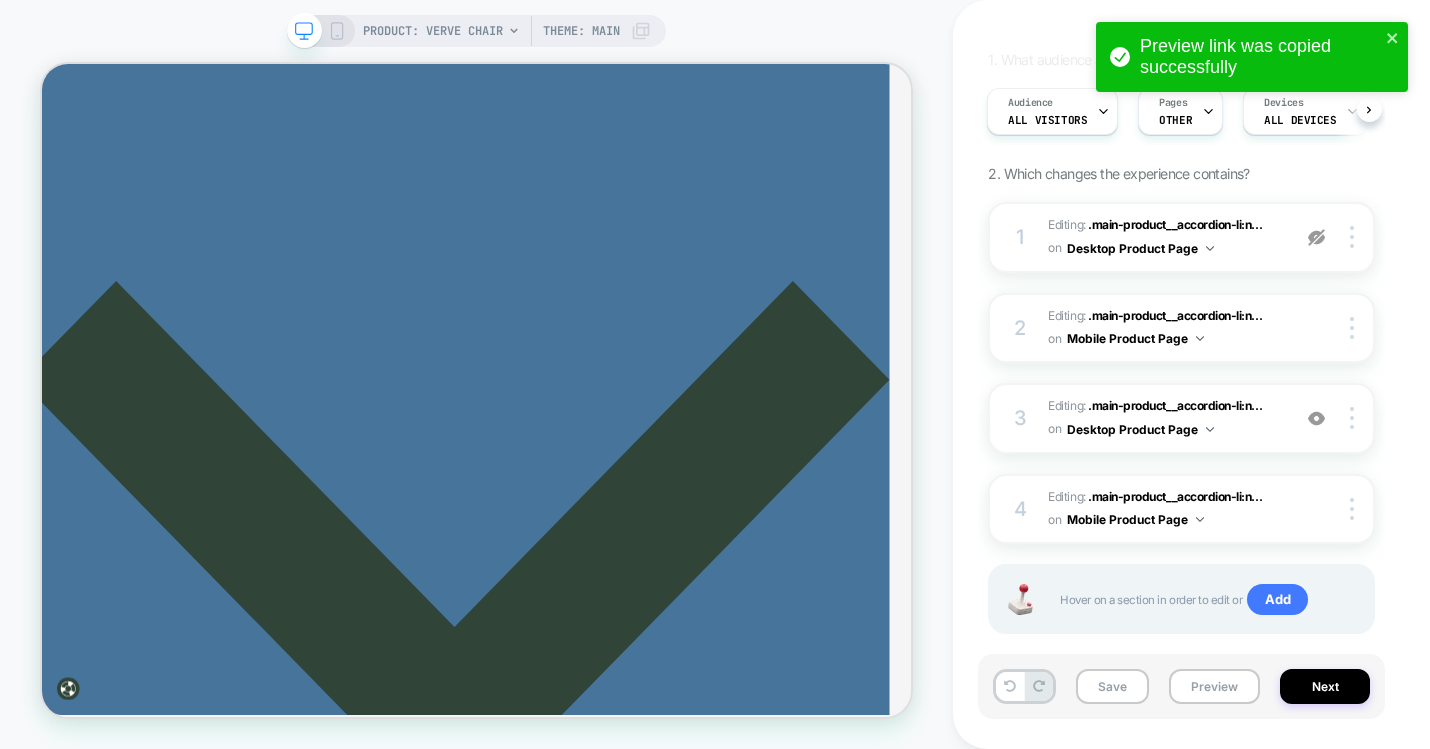 click at bounding box center (1316, 237) 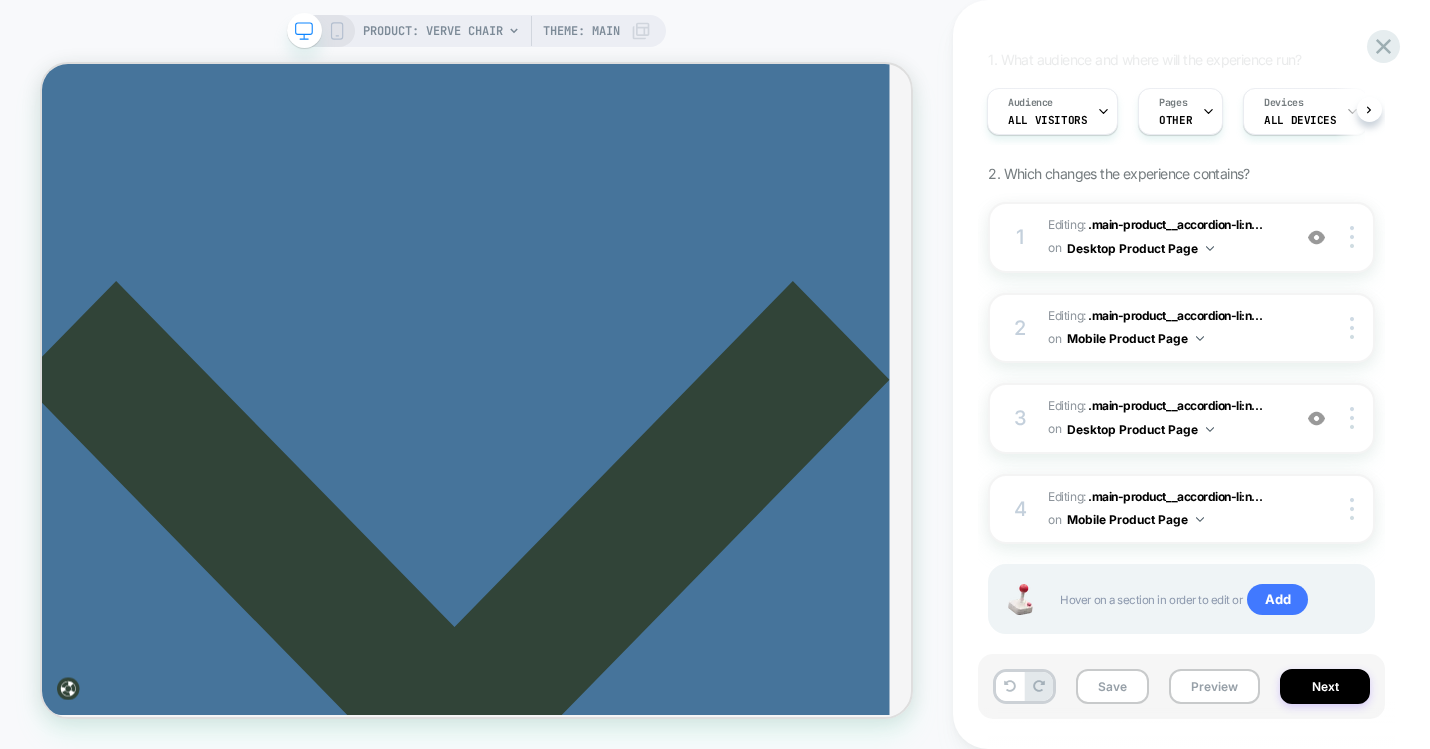 click on "Preview link was copied successfully PRODUCT: Verve Chair Theme: MAIN Verve FAQ Optimization Click to edit experience details + Add more info 1. What audience and where will the experience run? Audience All Visitors Pages OTHER Devices ALL DEVICES Trigger Page Load 2. Which changes the experience contains? 1 Editing :   .main-product__accordion-li:n... .main-product__accordion-li:nth-child(3)   on Desktop Product Page Add Before Add After Copy CSS Selector Rename Delete 2 Editing :   .main-product__accordion-li:n... .main-product__accordion-li:nth-child(3)   on Mobile Product Page Copy CSS Selector Rename Delete 3 Editing :   .main-product__accordion-li:n... .main-product__accordion-li:nth-child(4)   on Desktop Product Page Add Before Add After Delete 4 Editing :   .main-product__accordion-li:n... .main-product__accordion-li:nth-child(4)   on Mobile Product Page Delete Hover on a section in order to edit or  Add  Save Preview Next Display size not supported Navigated to [DOMAIN_NAME] | No-code CRO for Shopify" at bounding box center [715, 374] 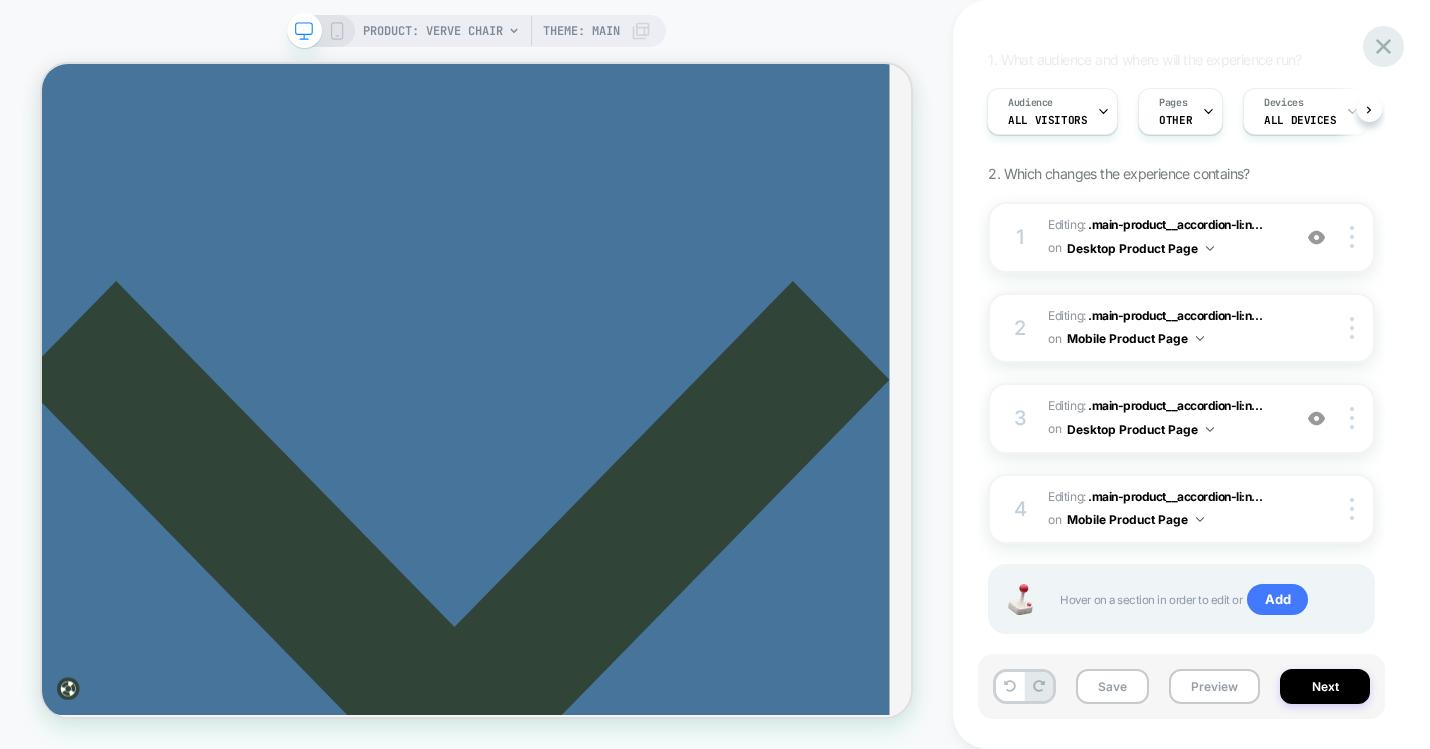 click 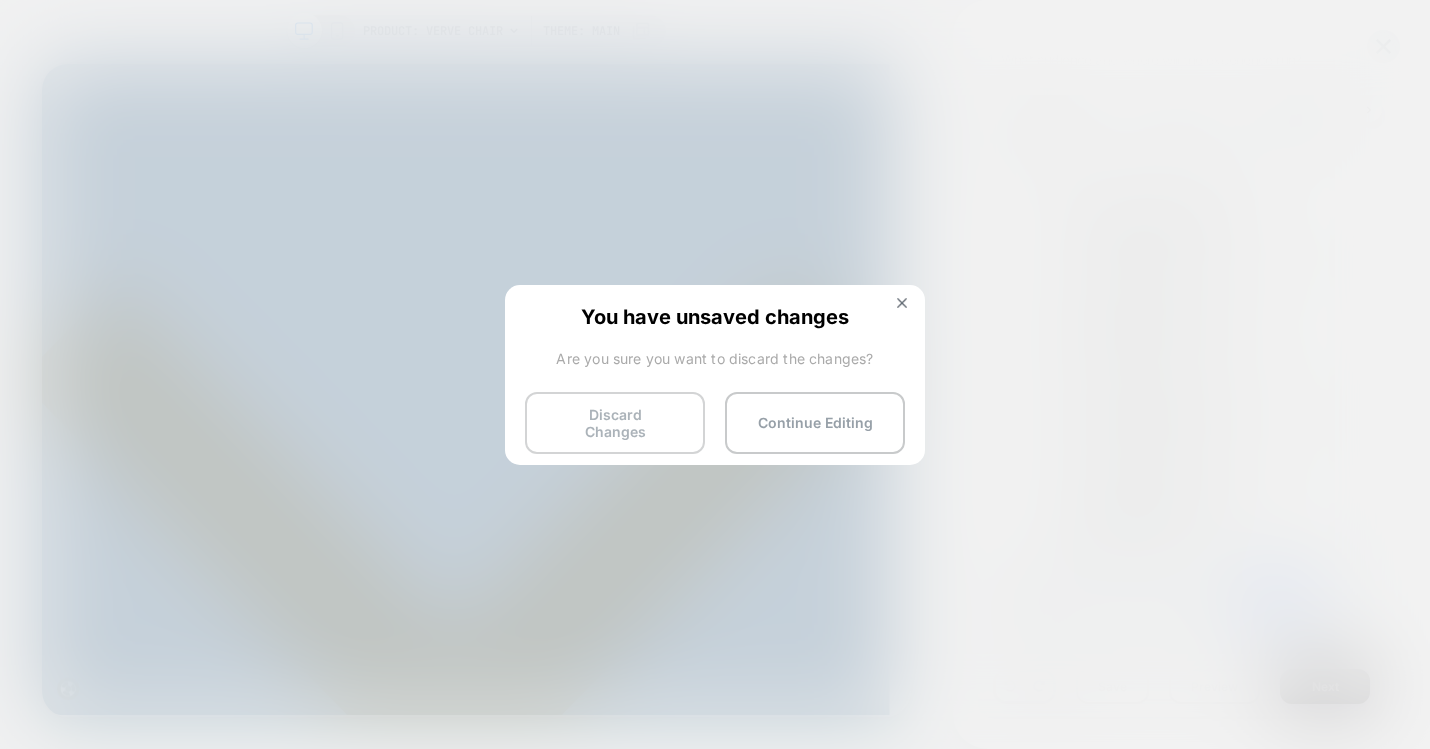click on "Discard Changes" at bounding box center [615, 423] 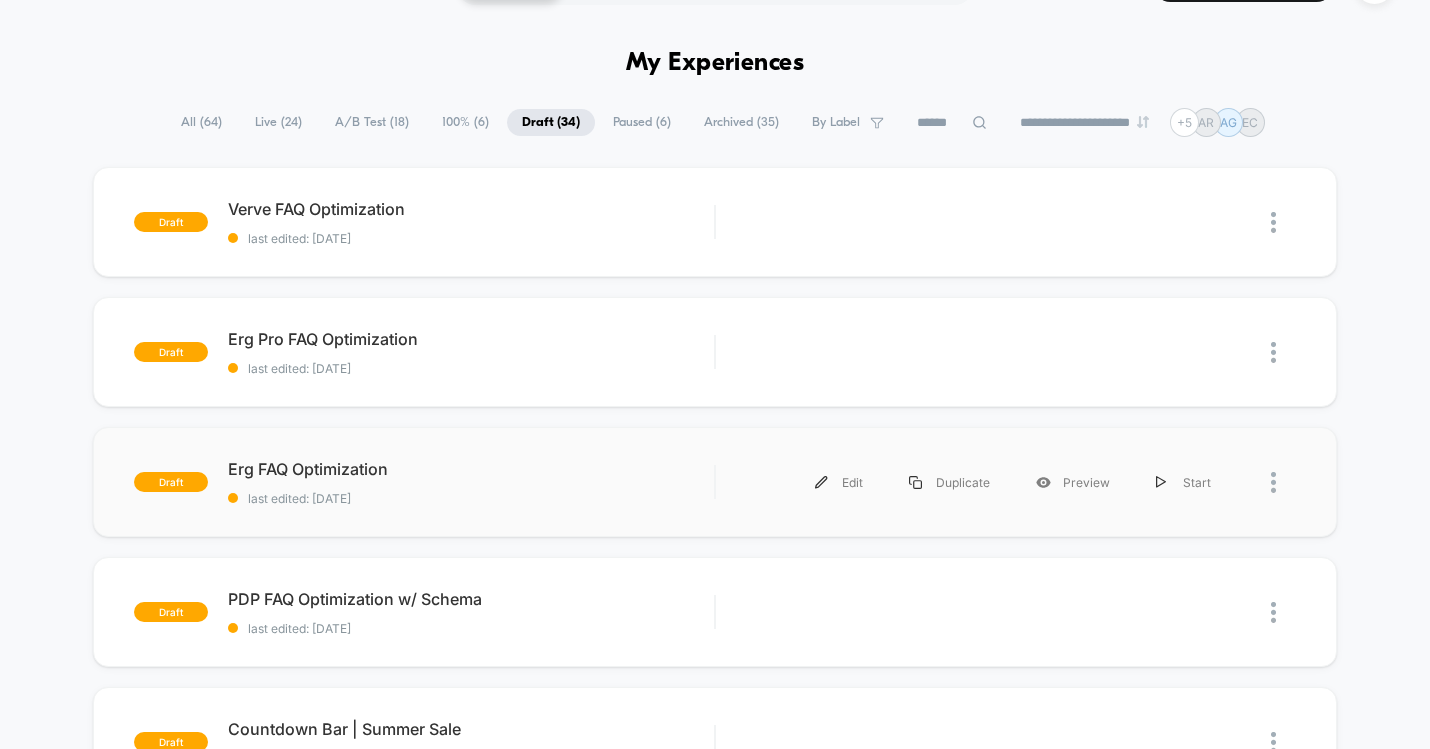 scroll, scrollTop: 53, scrollLeft: 0, axis: vertical 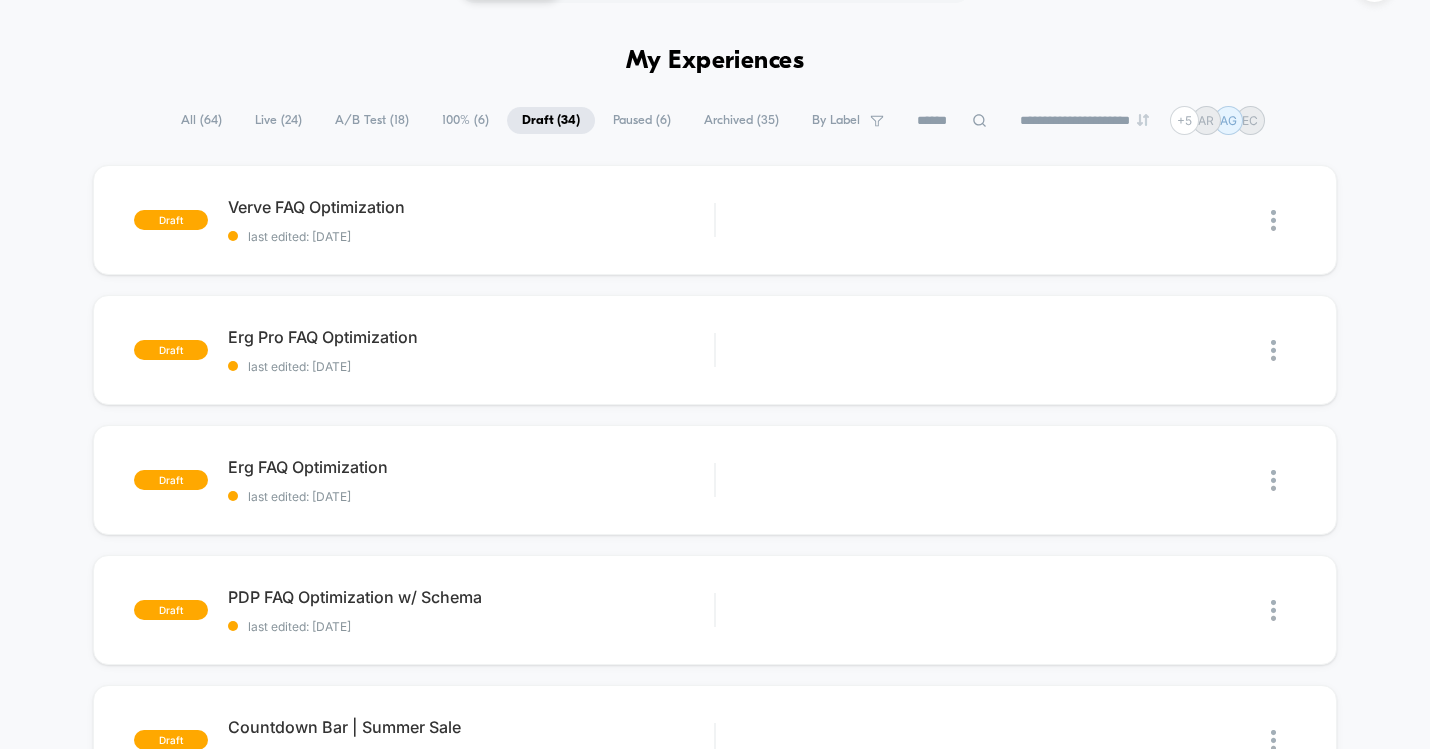 click on "All ( 64 )" at bounding box center [201, 120] 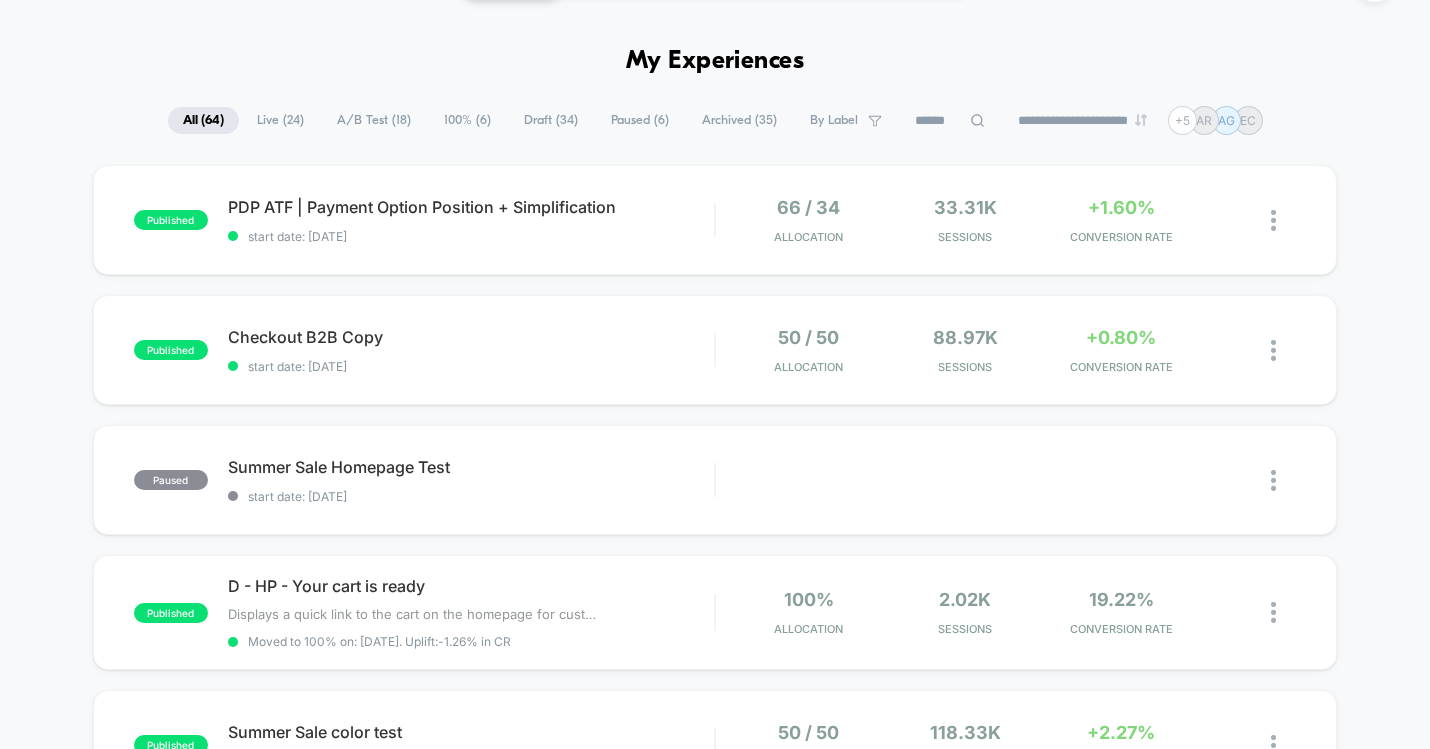 click on "Draft ( 34 )" at bounding box center [551, 120] 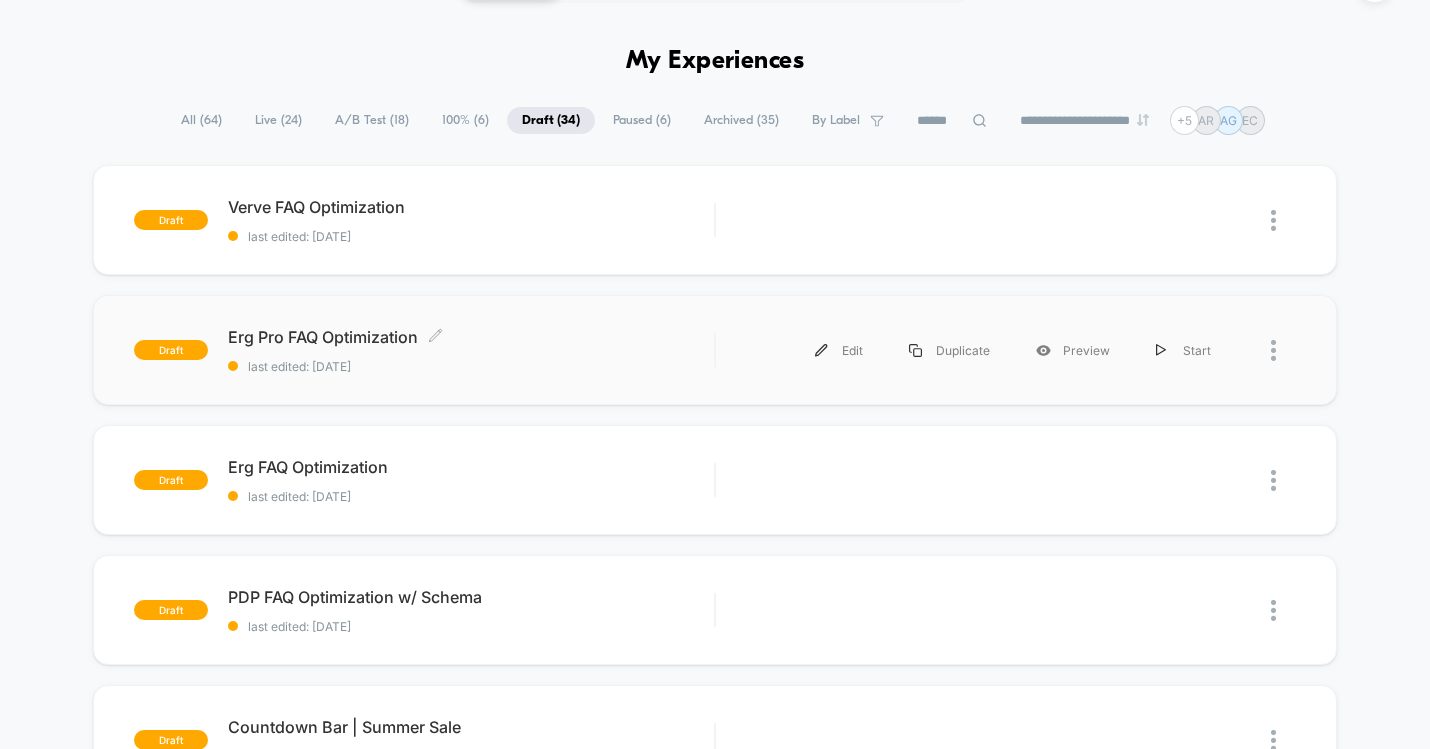 click on "Erg Pro FAQ Optimization Click to edit experience details Click to edit experience details last edited: [DATE]" at bounding box center [471, 350] 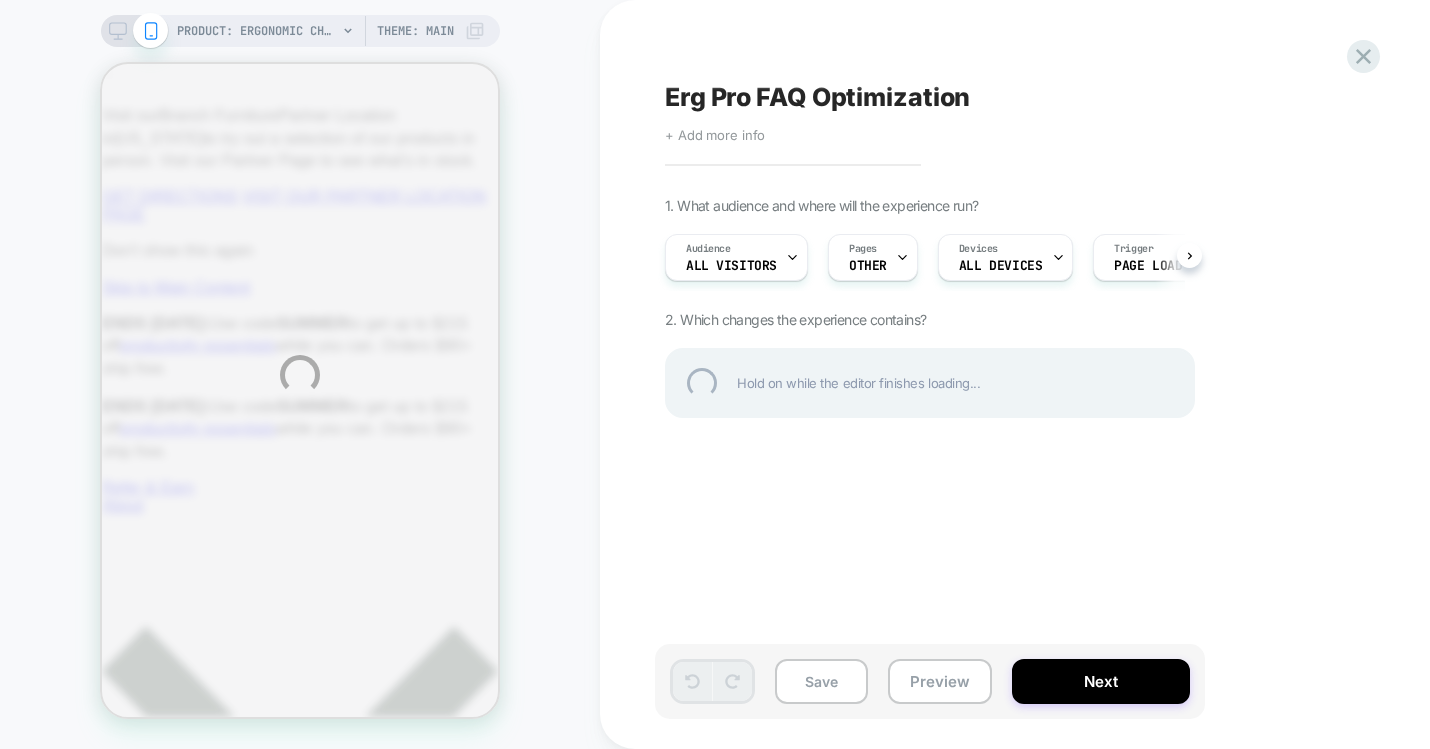 scroll, scrollTop: 0, scrollLeft: 0, axis: both 